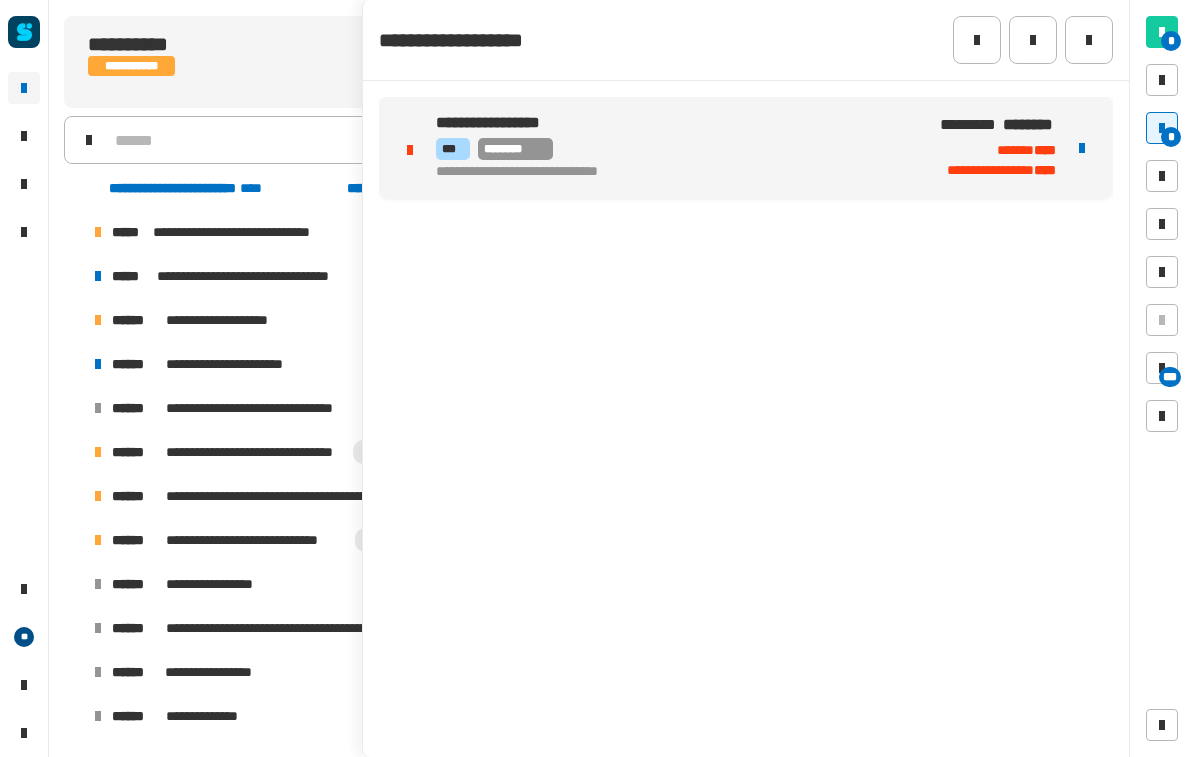 scroll, scrollTop: 0, scrollLeft: 0, axis: both 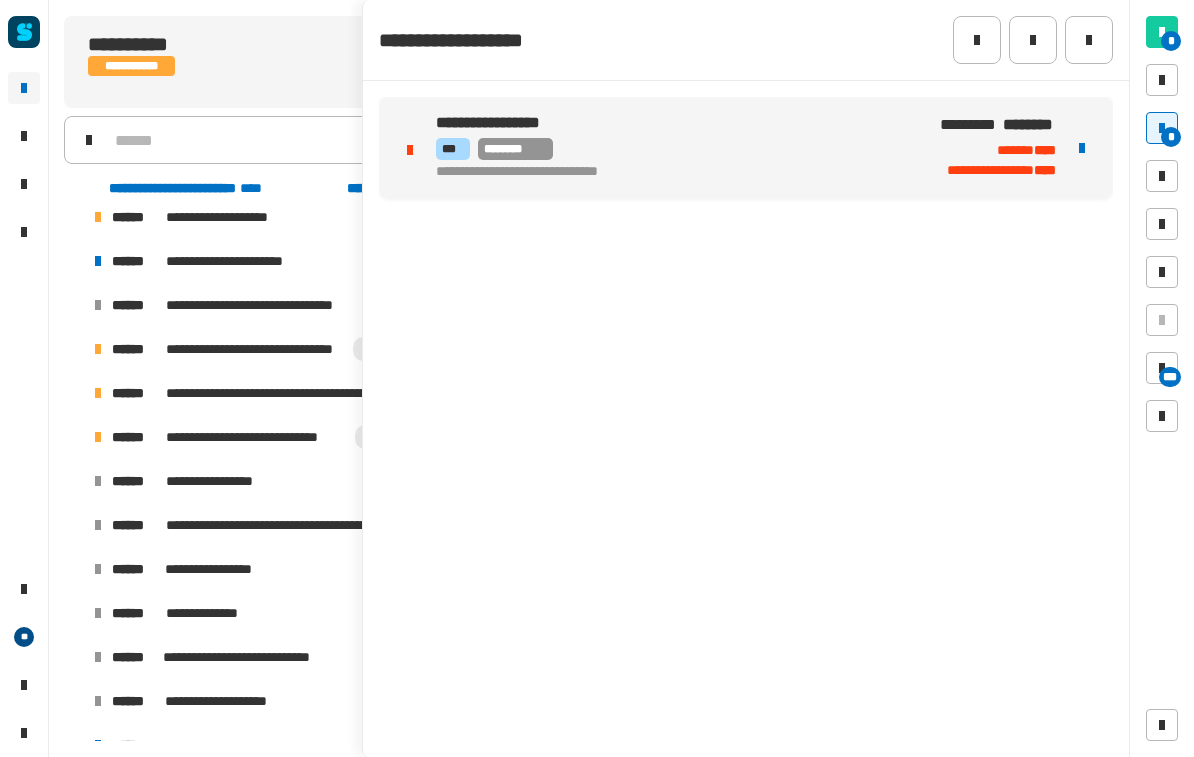 click at bounding box center (74, 349) 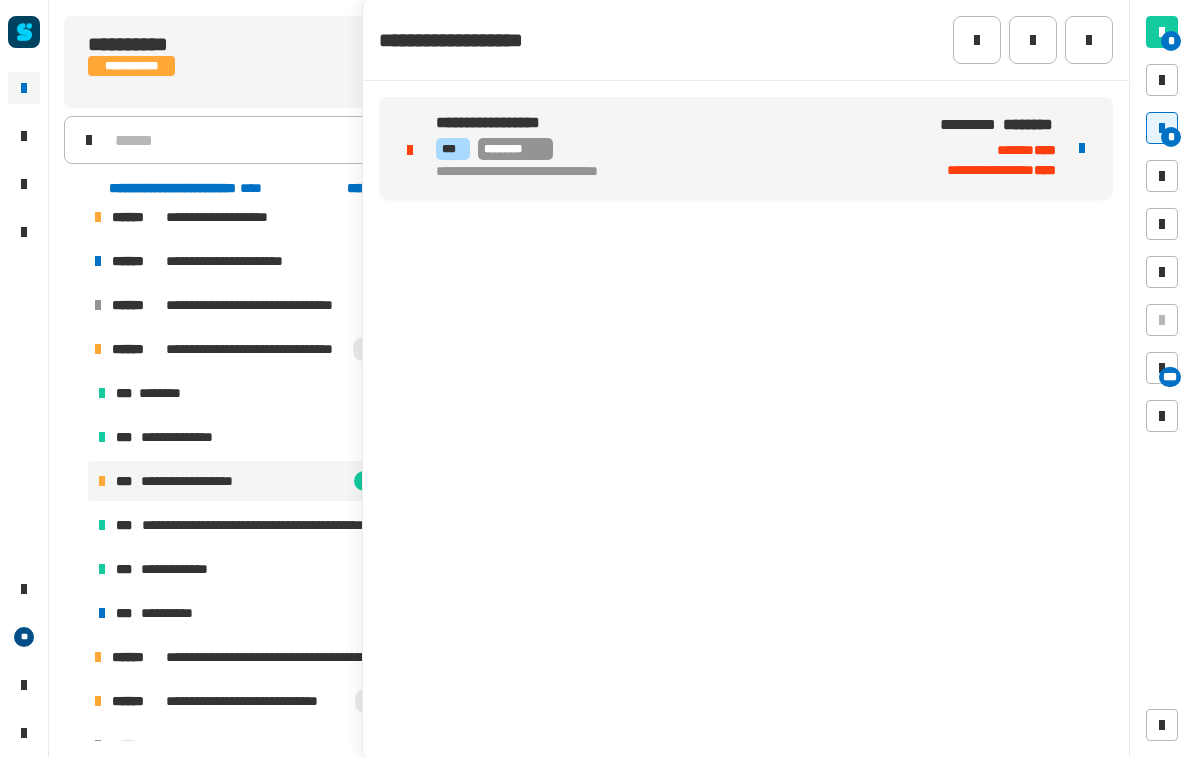 click at bounding box center [74, 349] 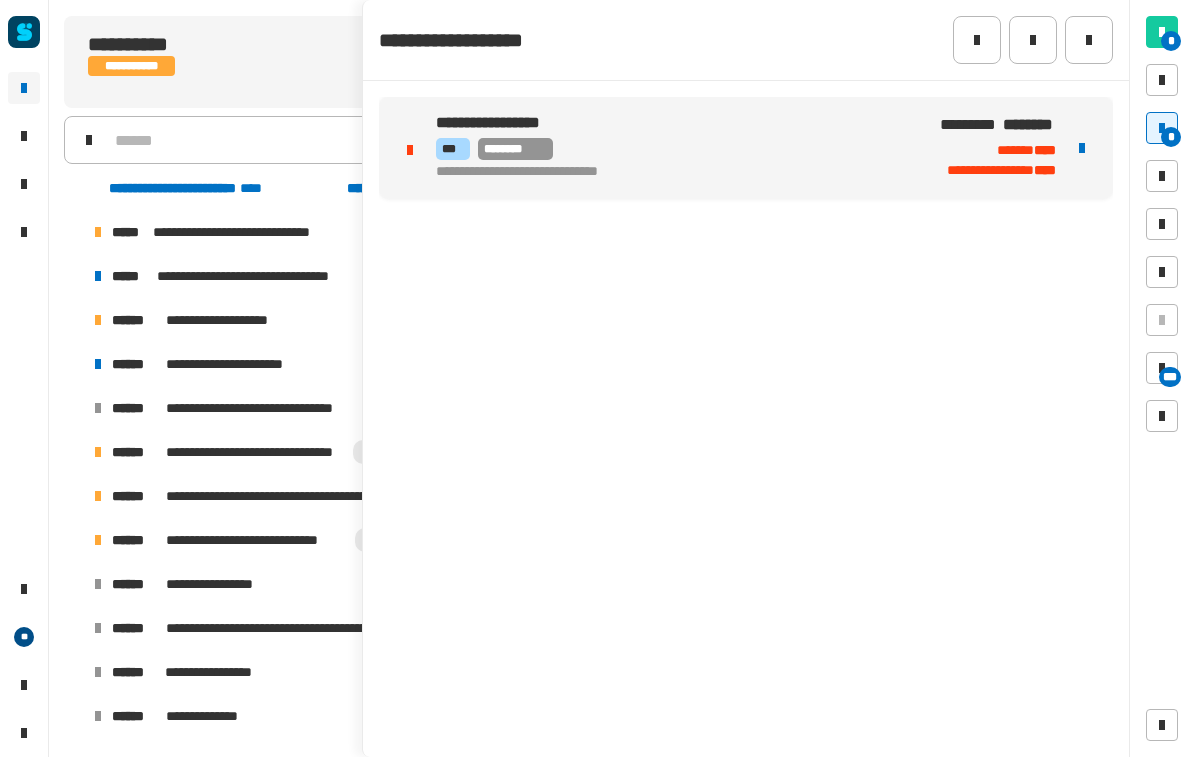 scroll, scrollTop: 0, scrollLeft: 0, axis: both 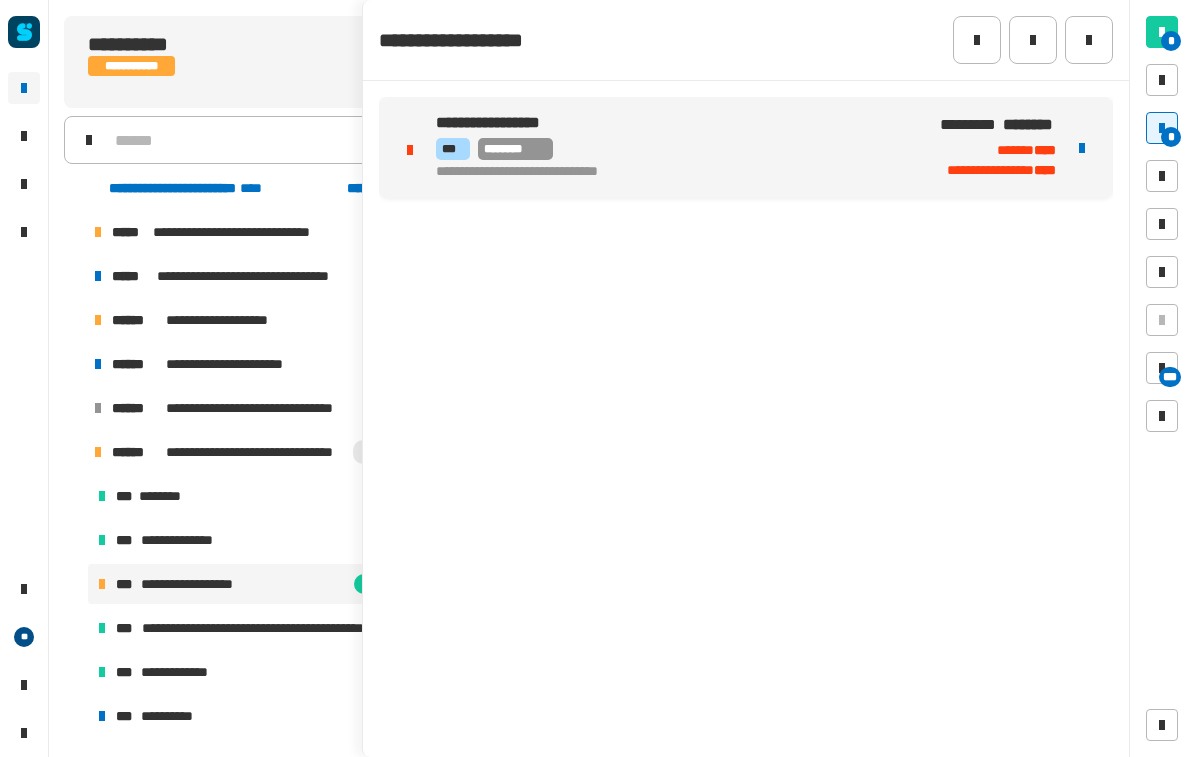 click 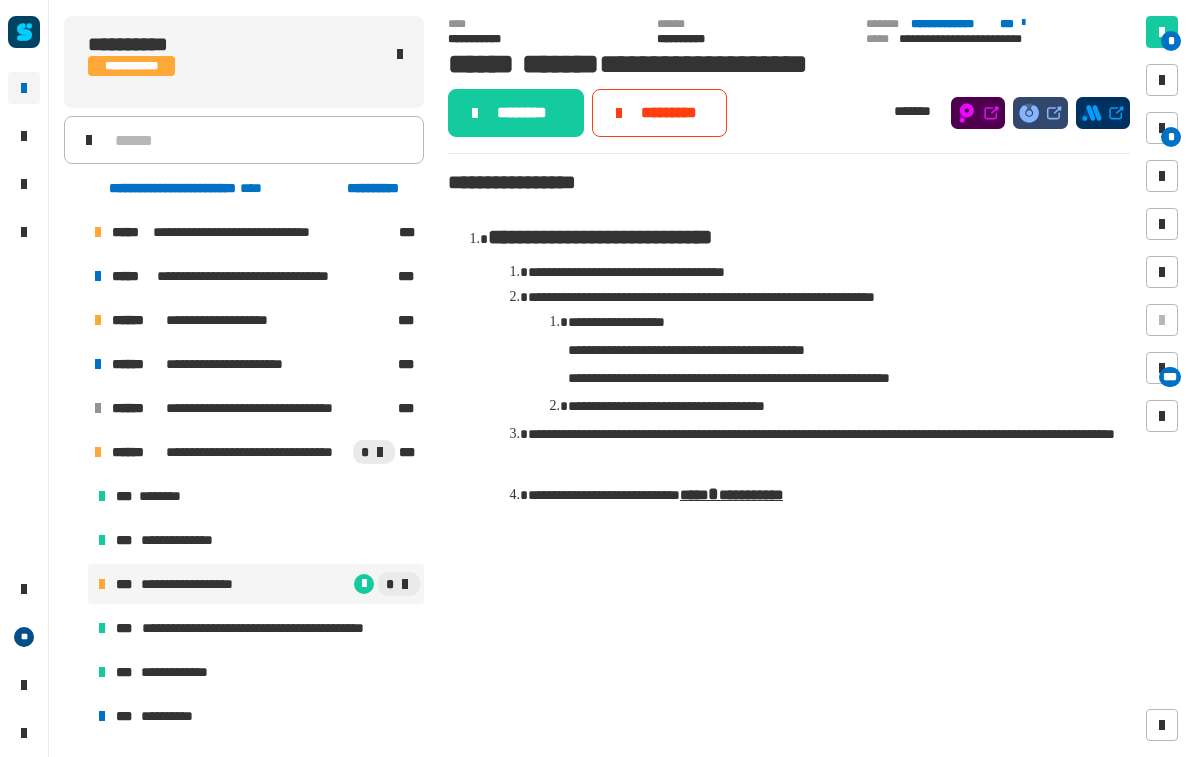 click at bounding box center [74, 452] 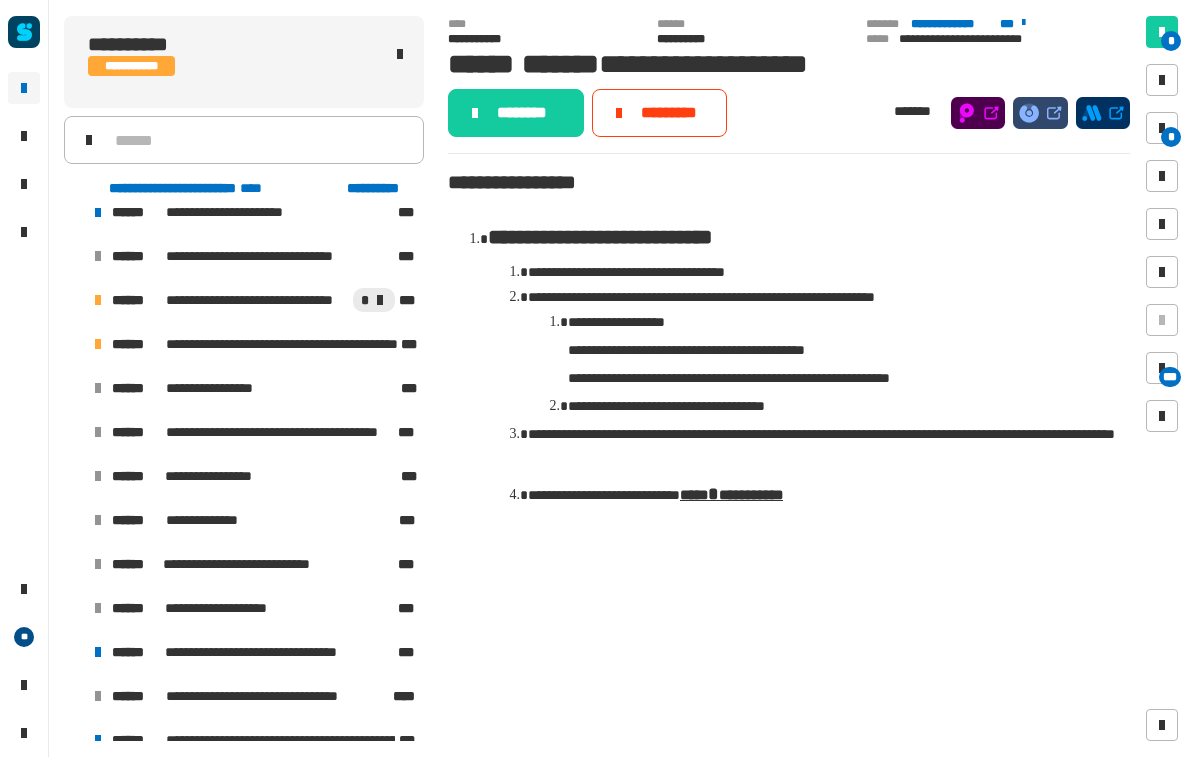 scroll, scrollTop: 154, scrollLeft: 0, axis: vertical 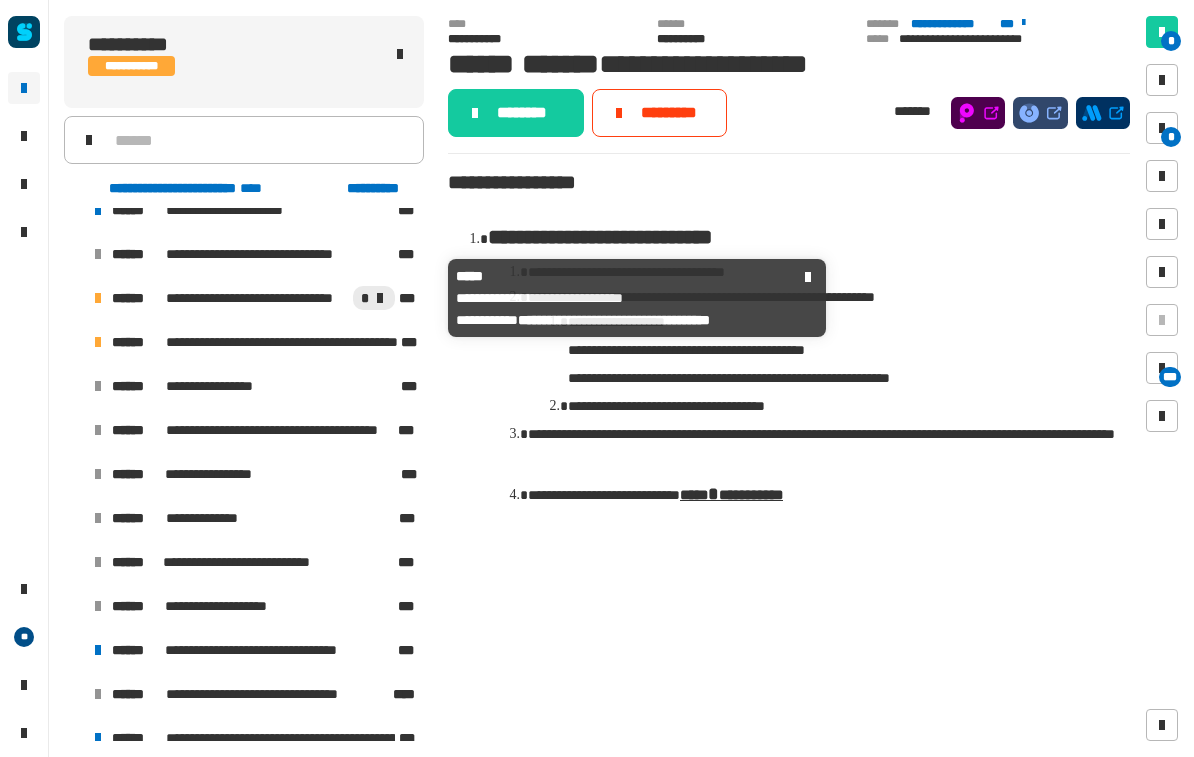 click at bounding box center (74, 298) 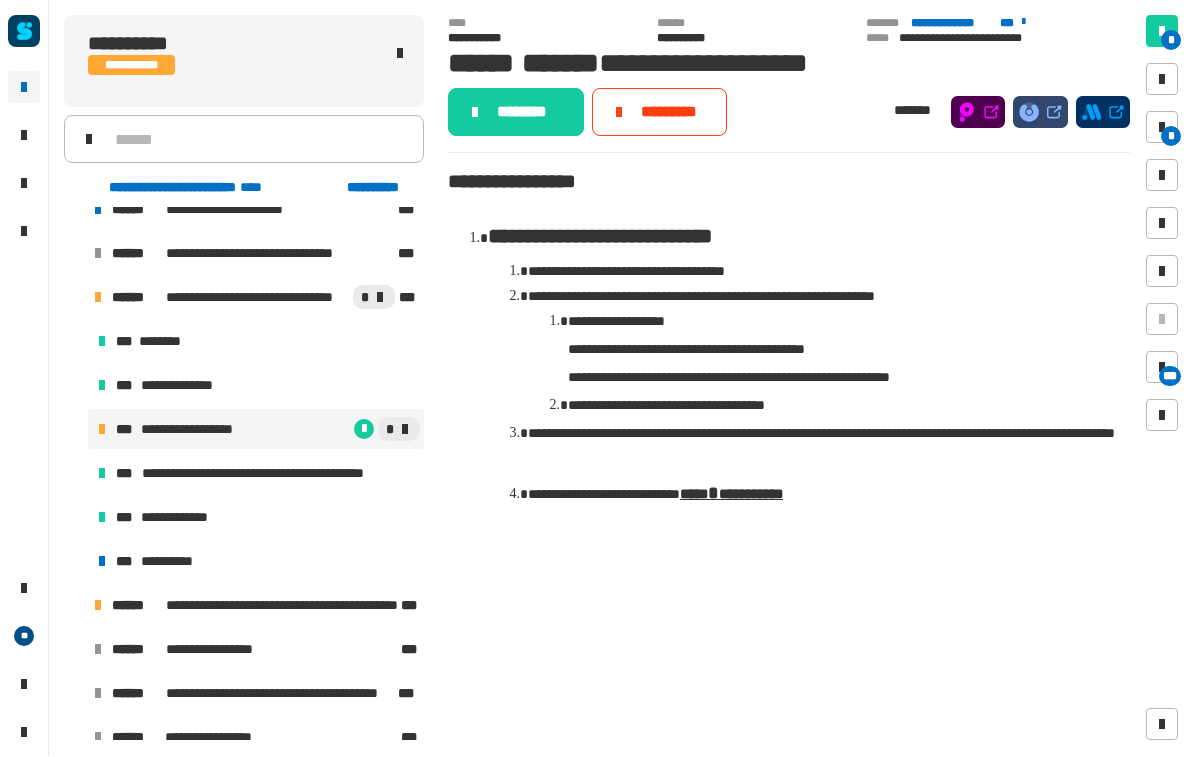 click at bounding box center [1162, 128] 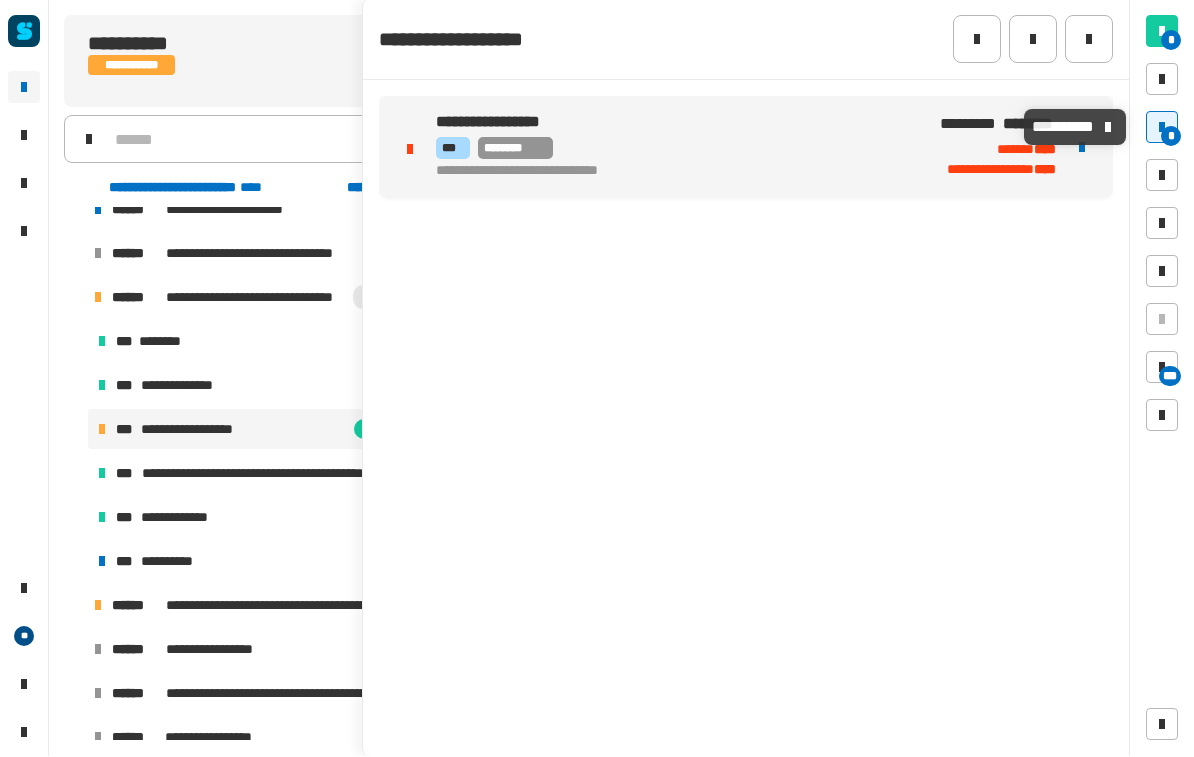 click at bounding box center [1162, 128] 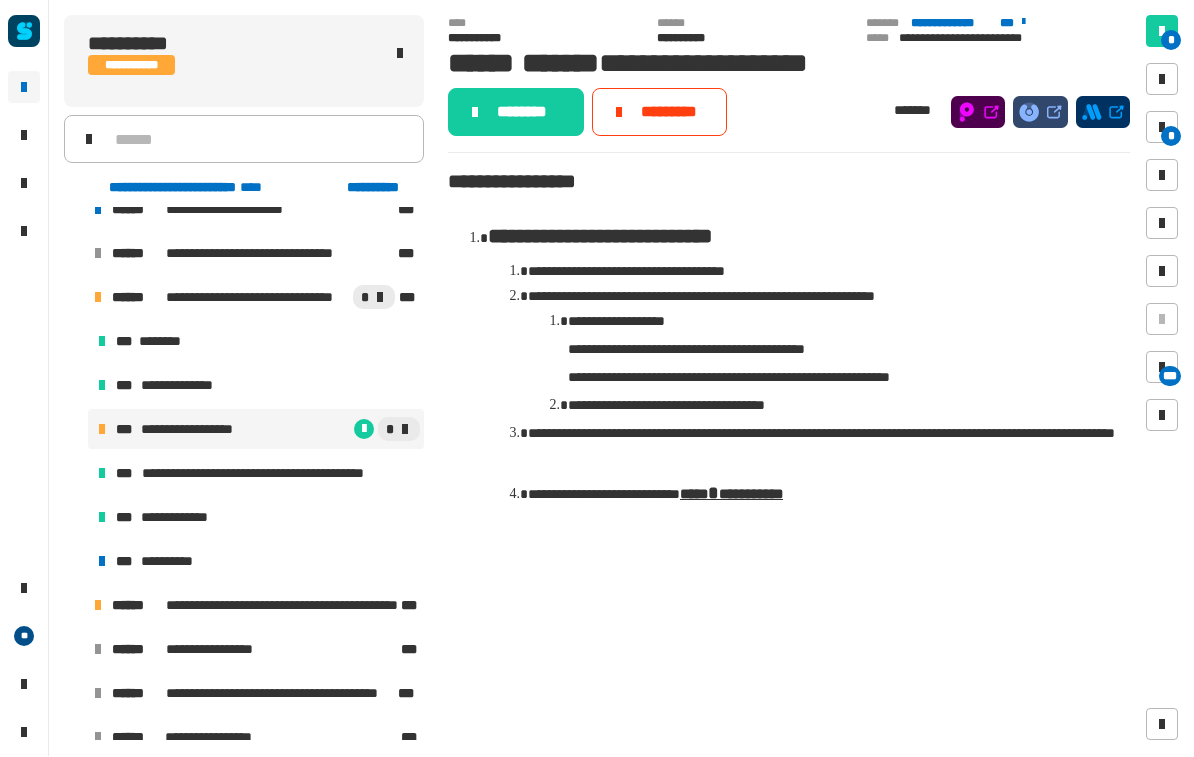 click at bounding box center (74, 298) 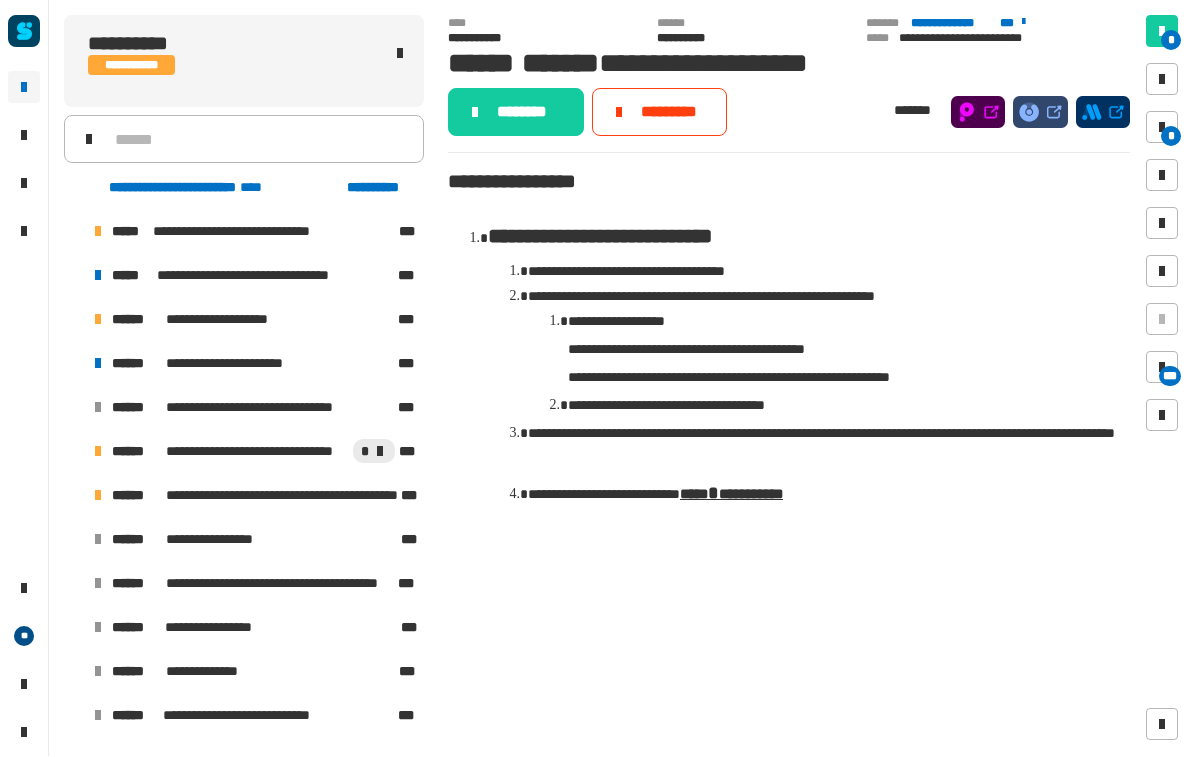 scroll, scrollTop: 0, scrollLeft: 0, axis: both 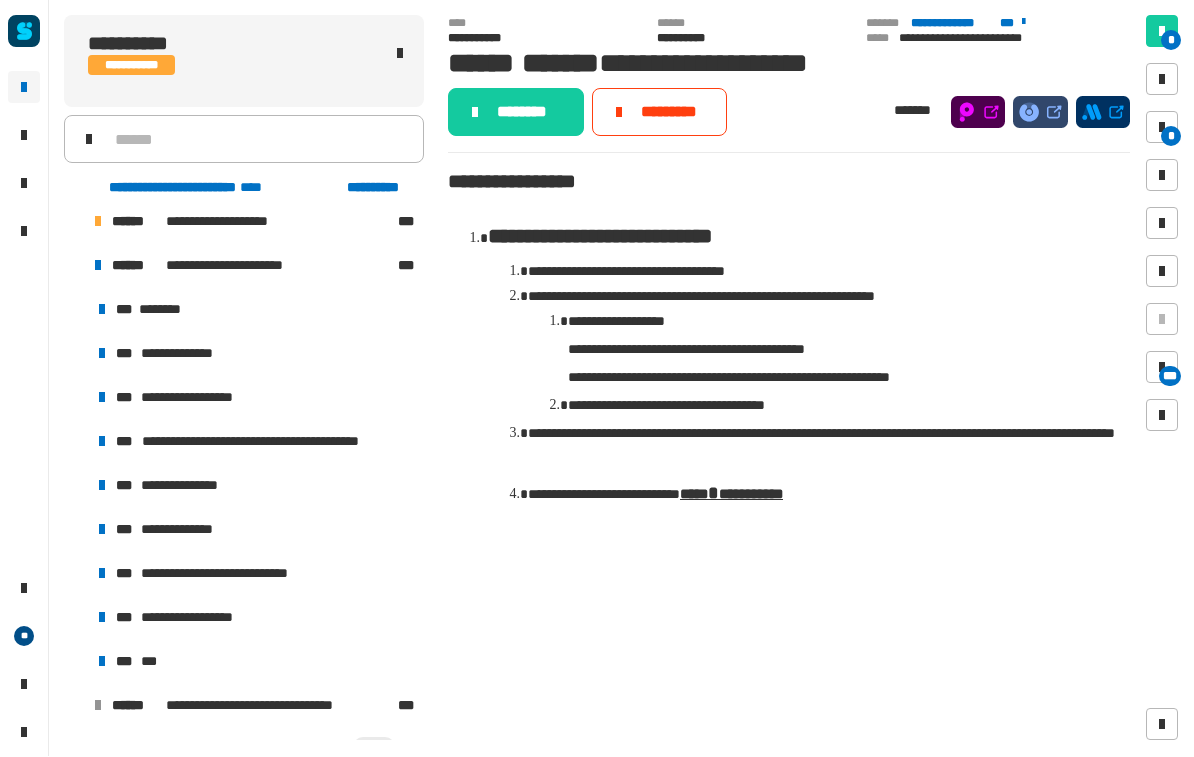 click on "*** ********" at bounding box center [256, 310] 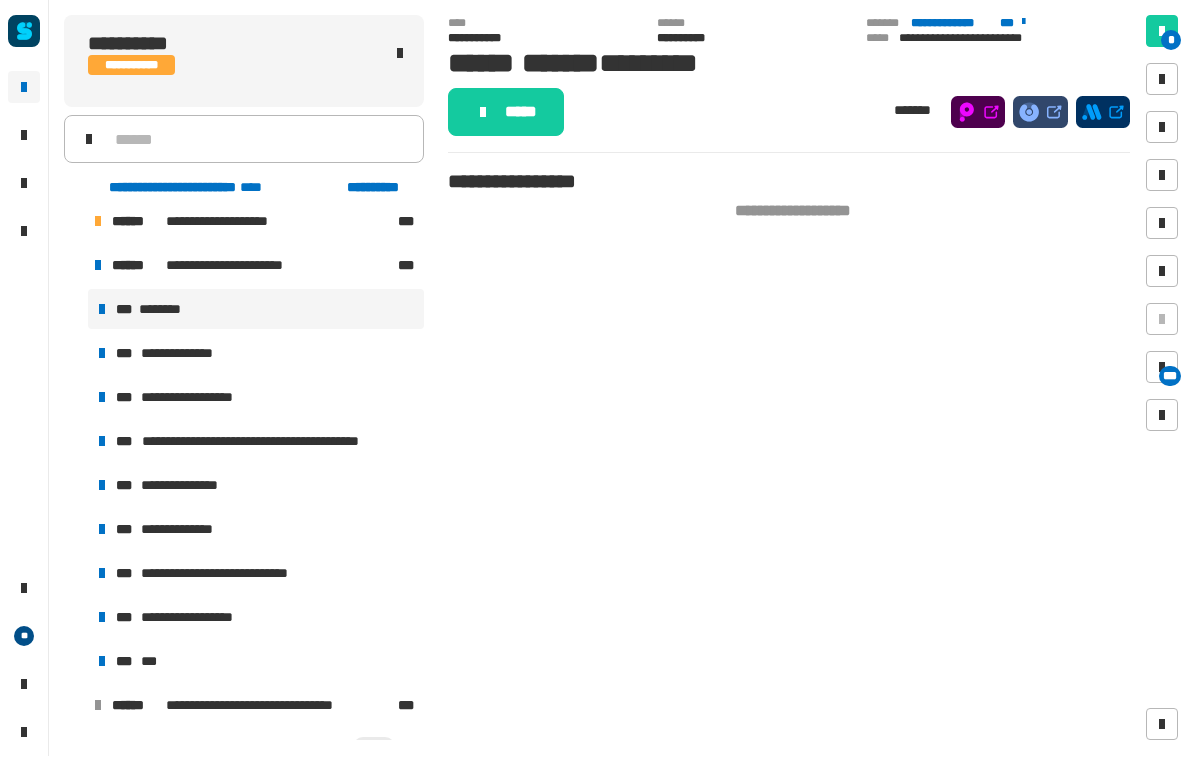 click on "**********" at bounding box center (256, 354) 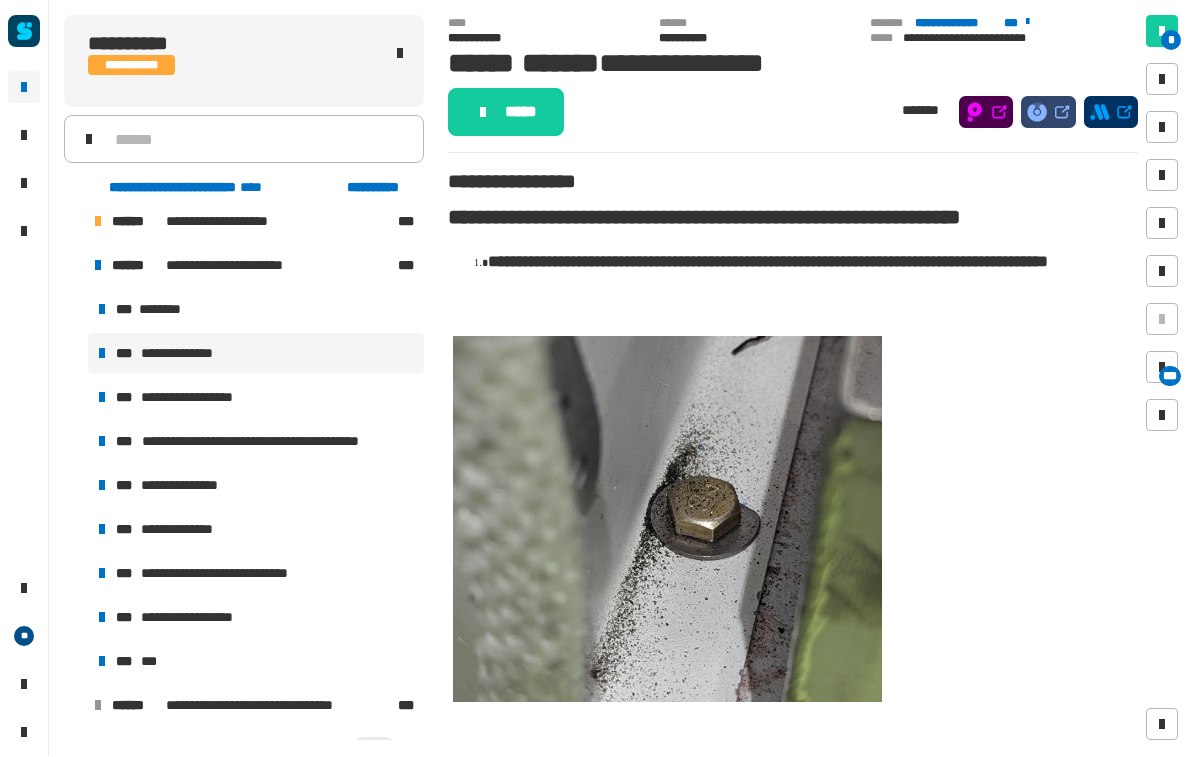 scroll, scrollTop: 0, scrollLeft: 0, axis: both 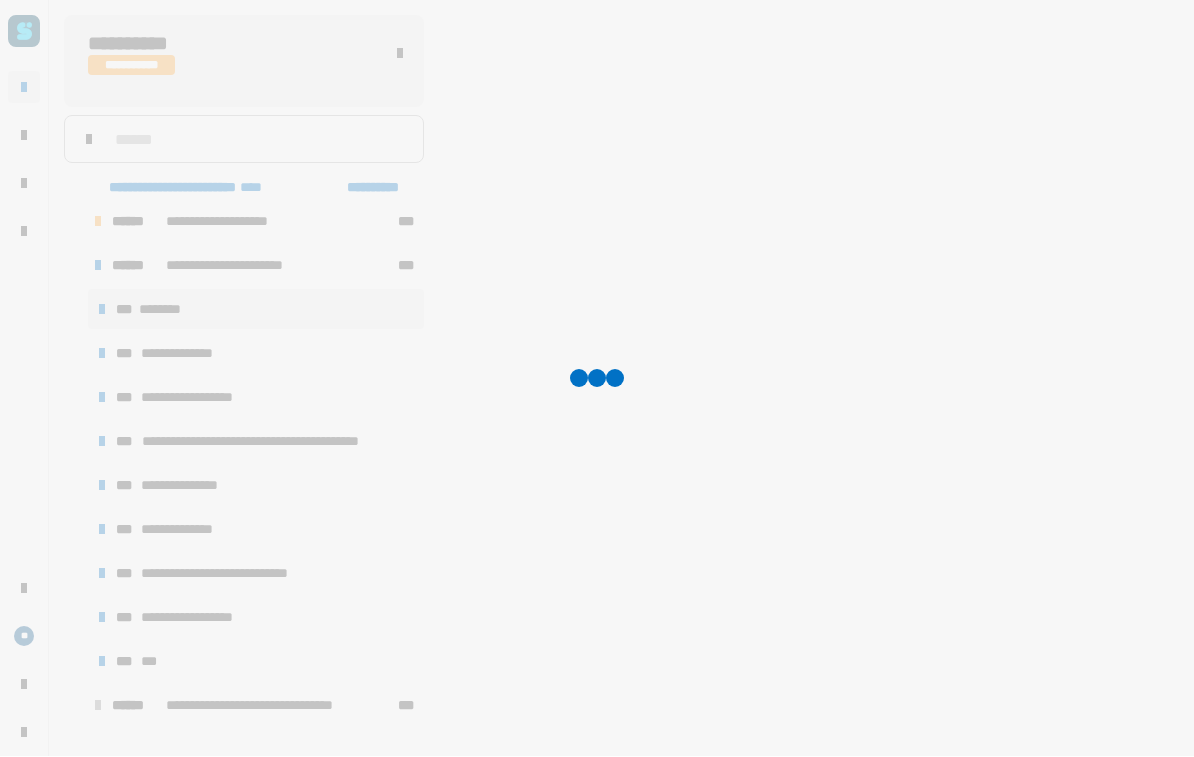 click 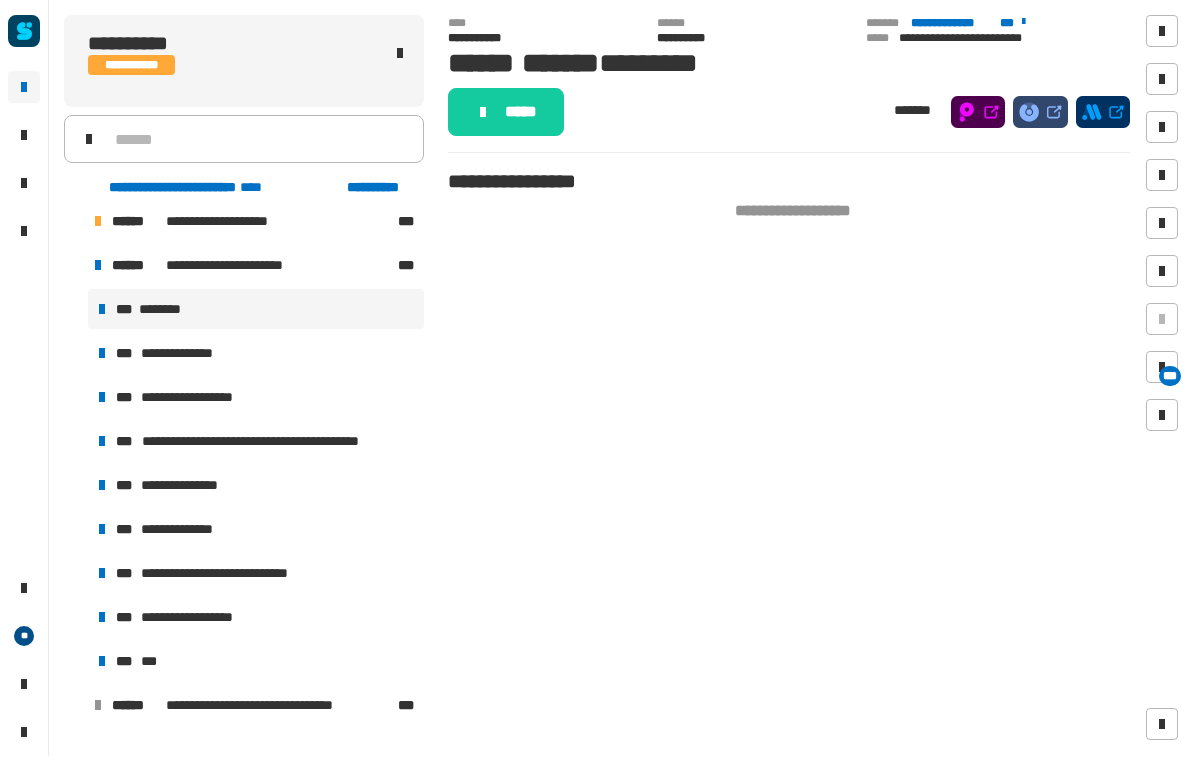click on "**********" at bounding box center (256, 354) 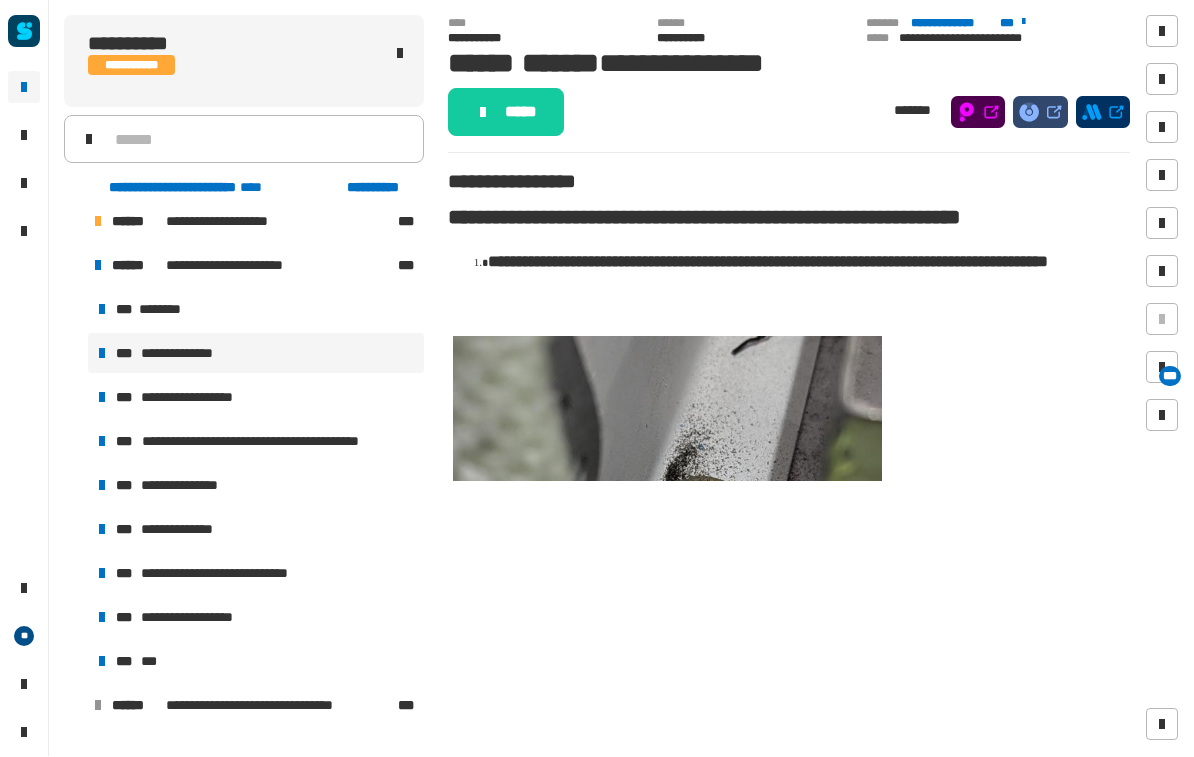 click on "**********" at bounding box center (256, 398) 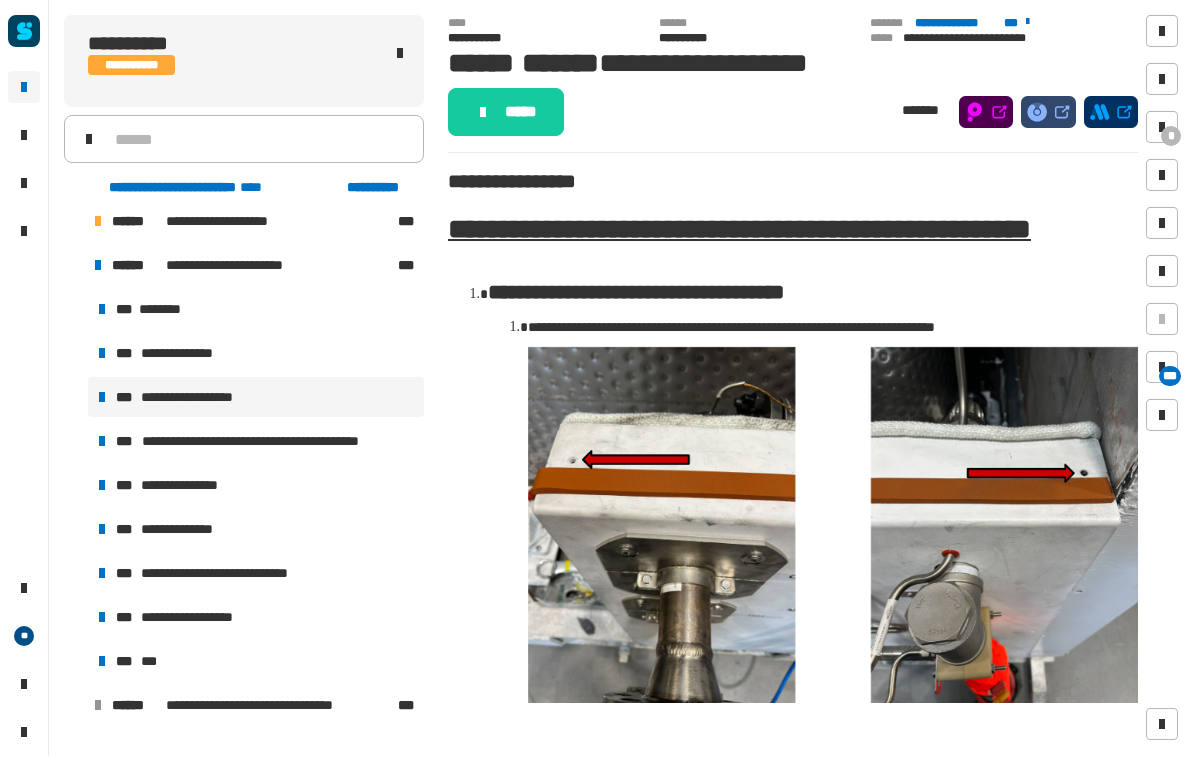 scroll, scrollTop: 0, scrollLeft: 0, axis: both 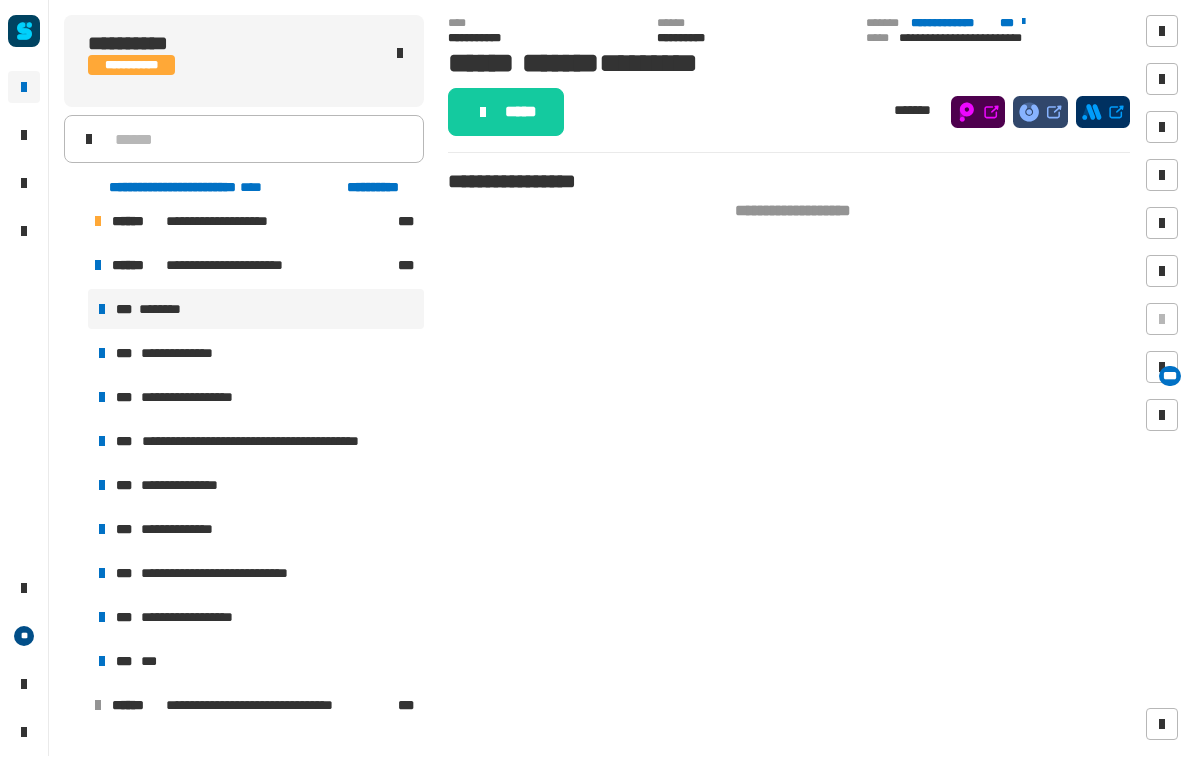 click on "*****" 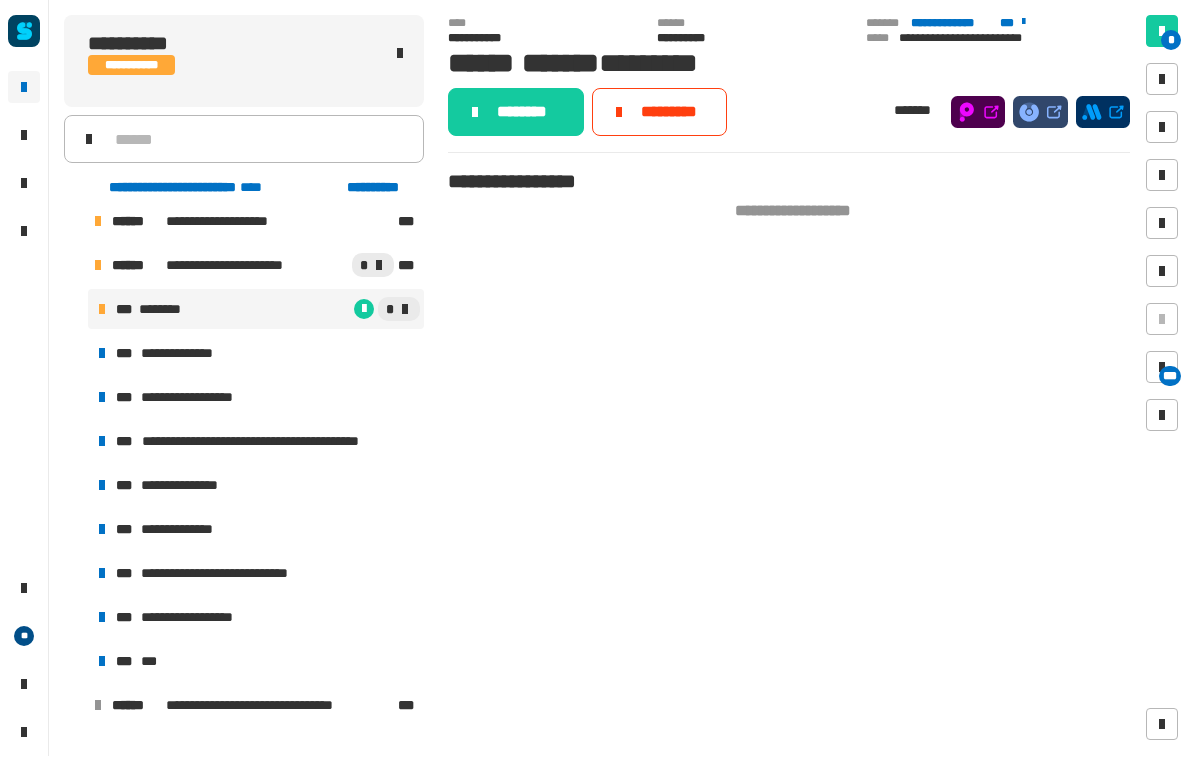 click on "********" 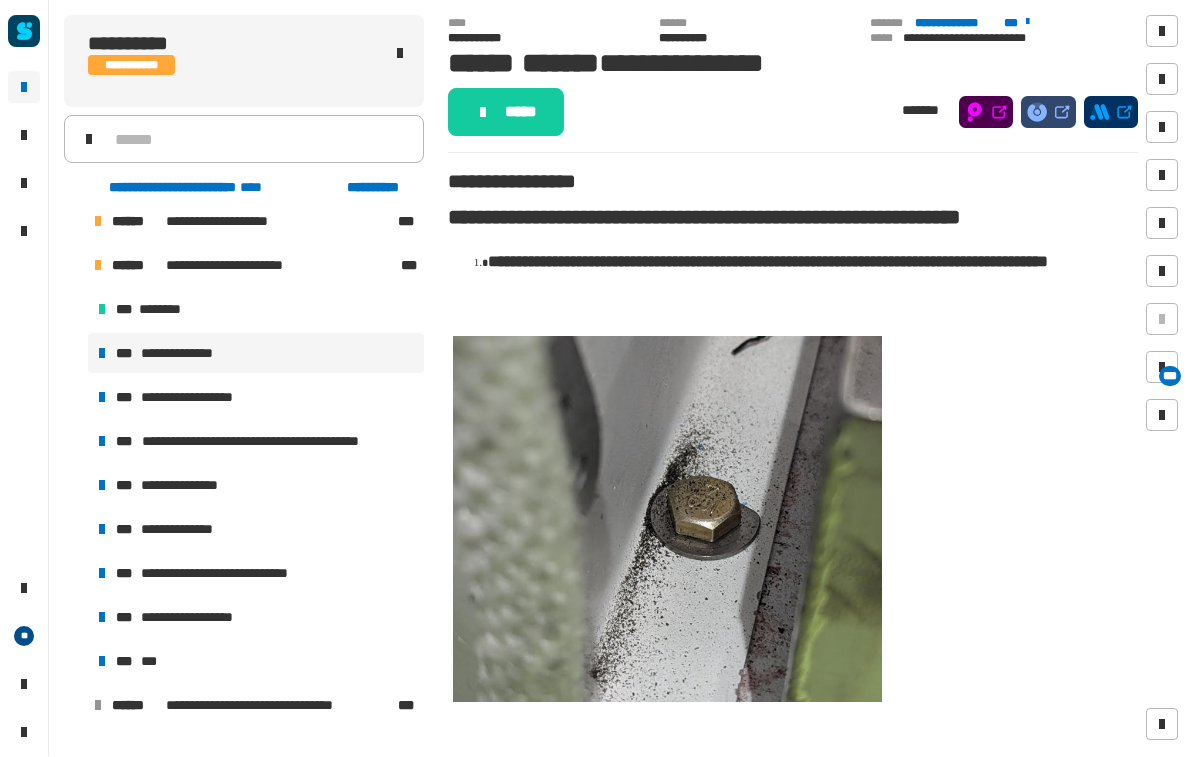 scroll, scrollTop: 0, scrollLeft: 0, axis: both 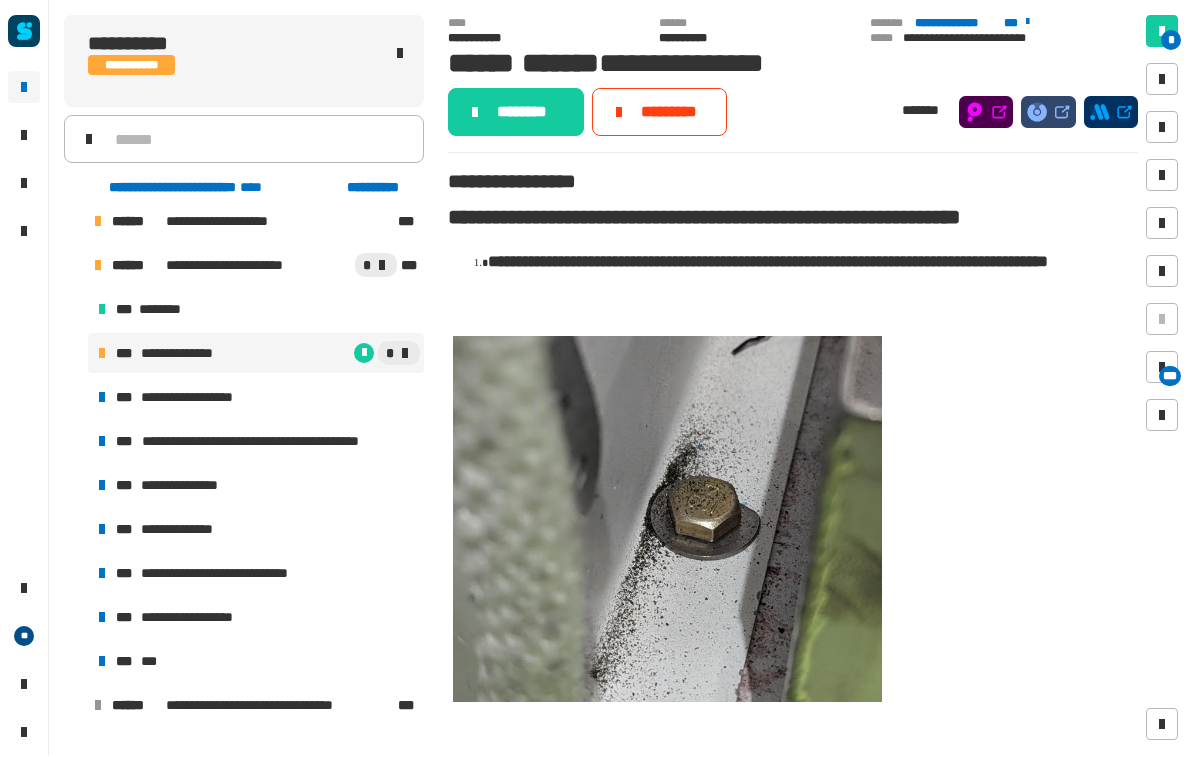 click on "**********" at bounding box center [195, 398] 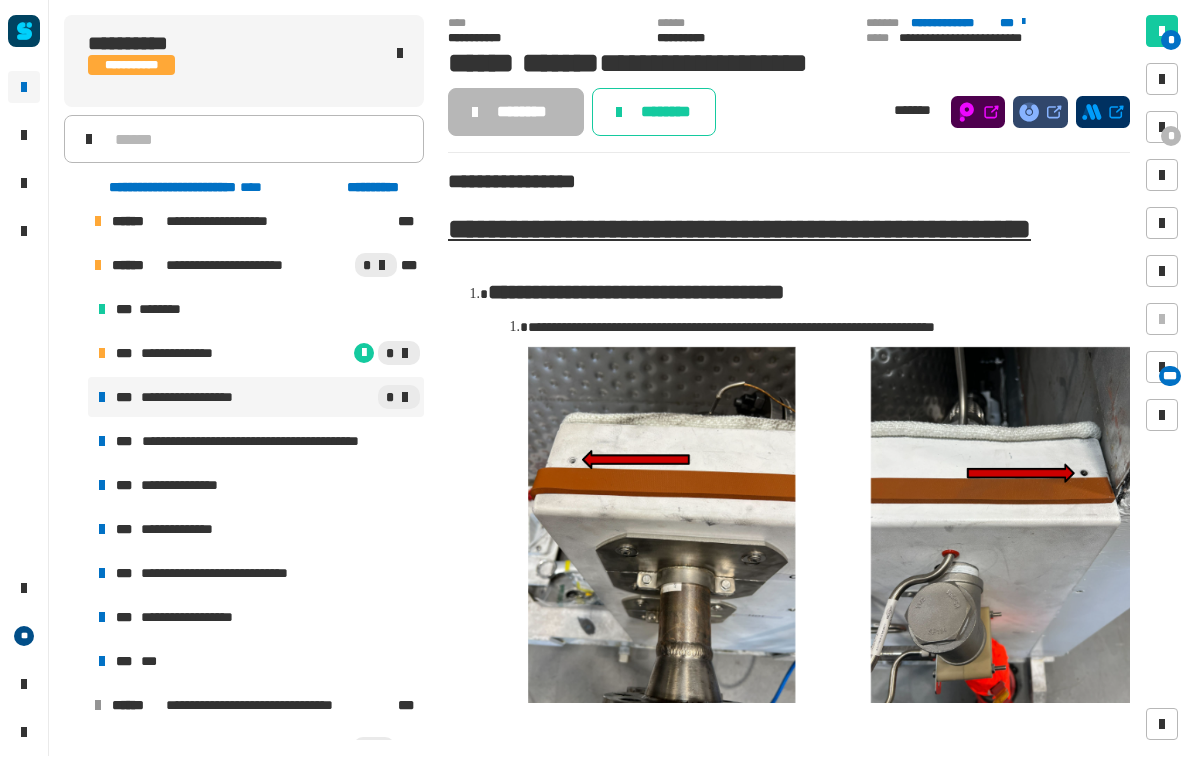 click at bounding box center [1162, 128] 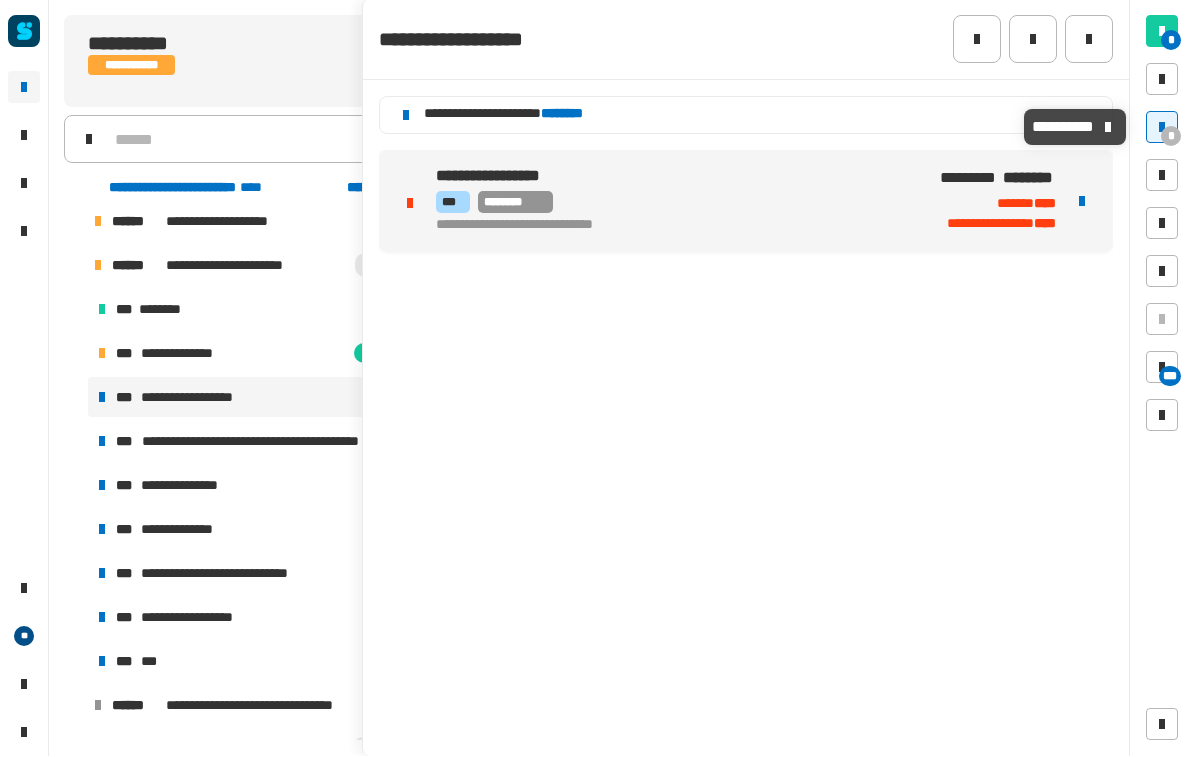 click on "**********" at bounding box center [278, 442] 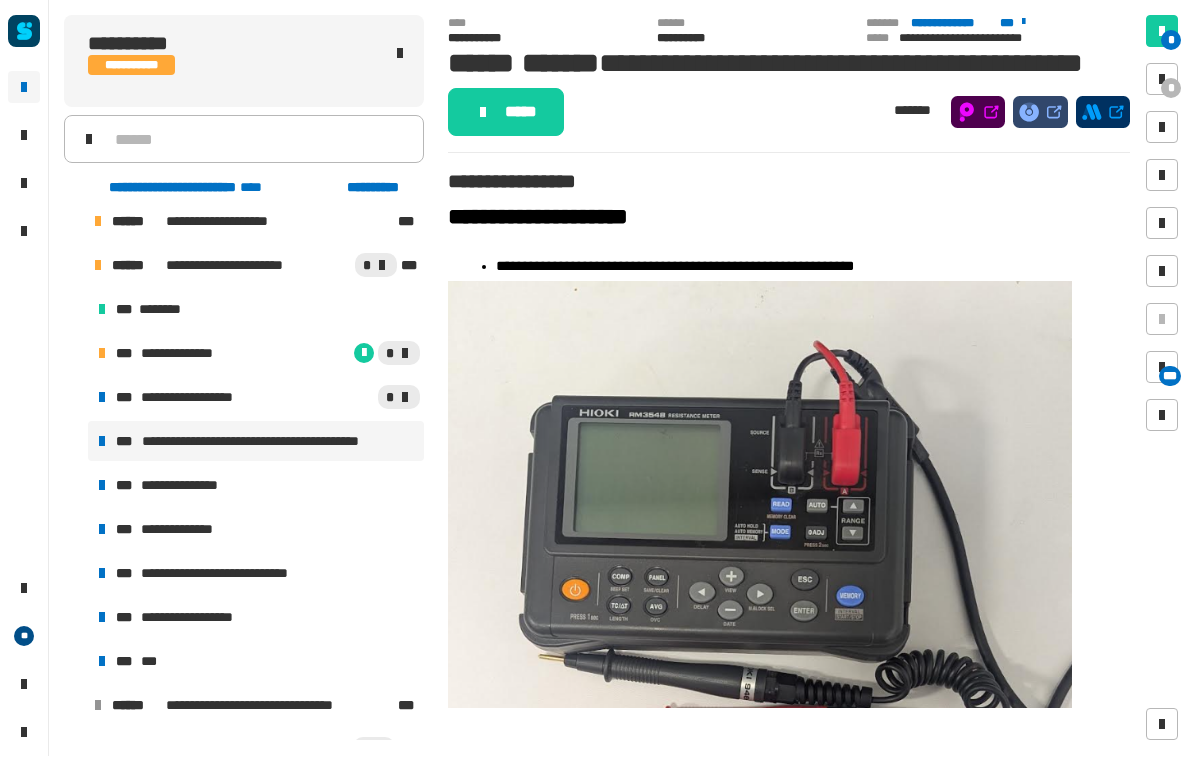 click at bounding box center (1162, 128) 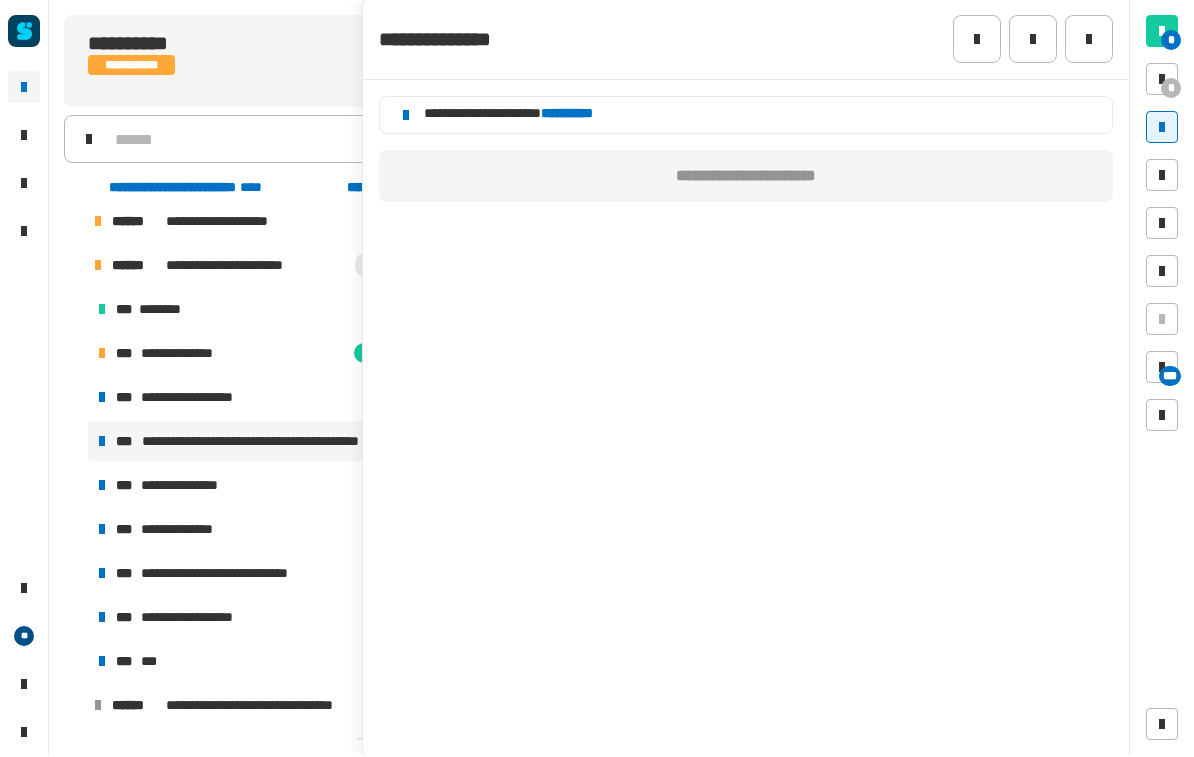 click on "**********" at bounding box center [194, 486] 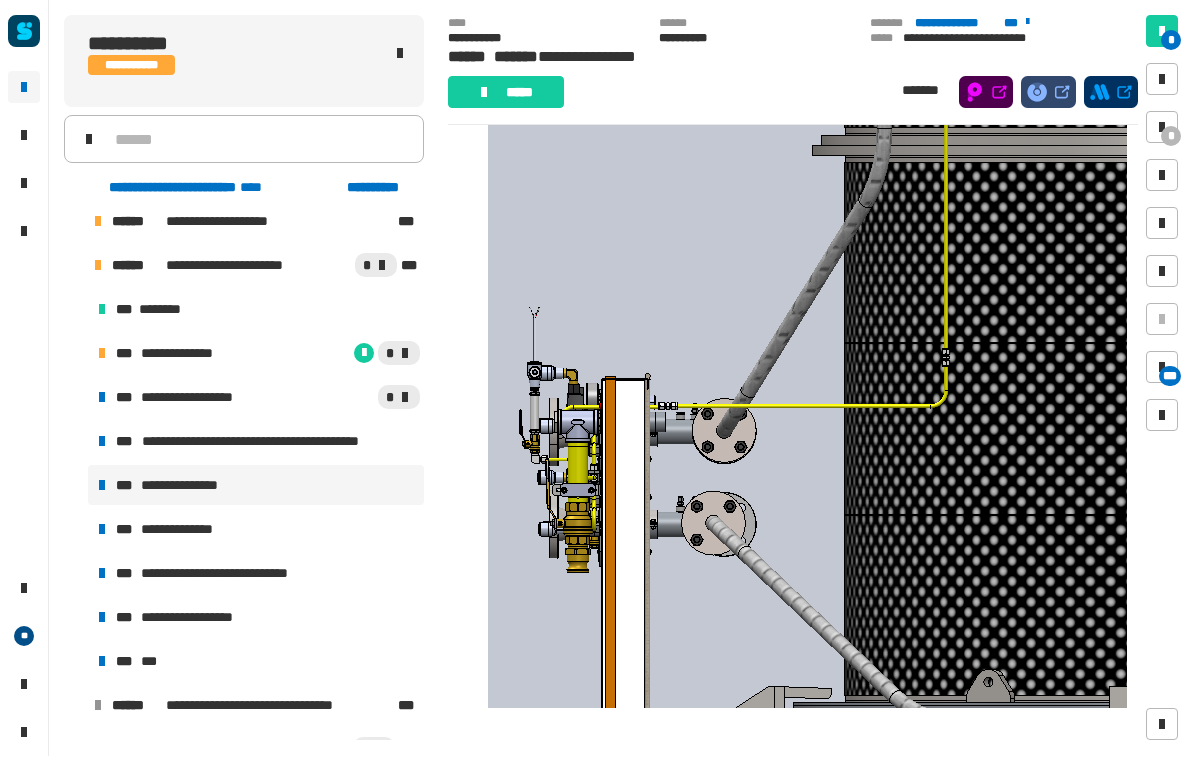 scroll, scrollTop: 552, scrollLeft: 0, axis: vertical 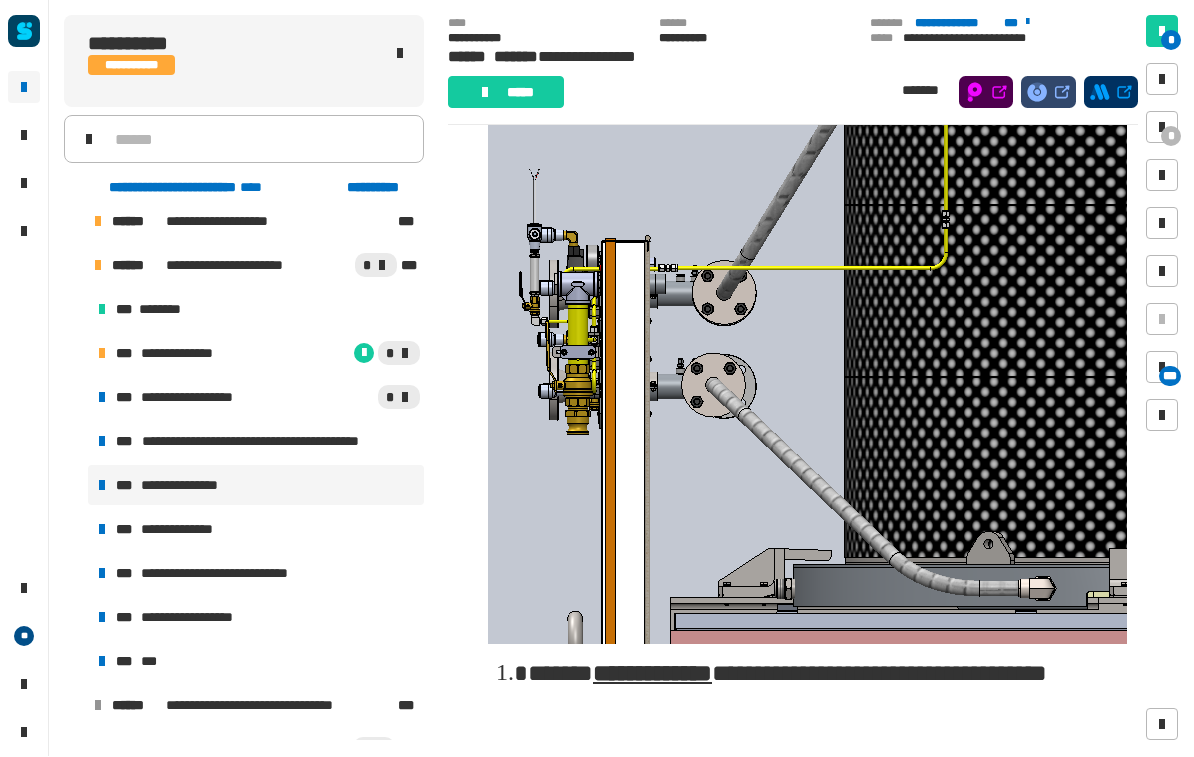 click on "**********" at bounding box center (189, 354) 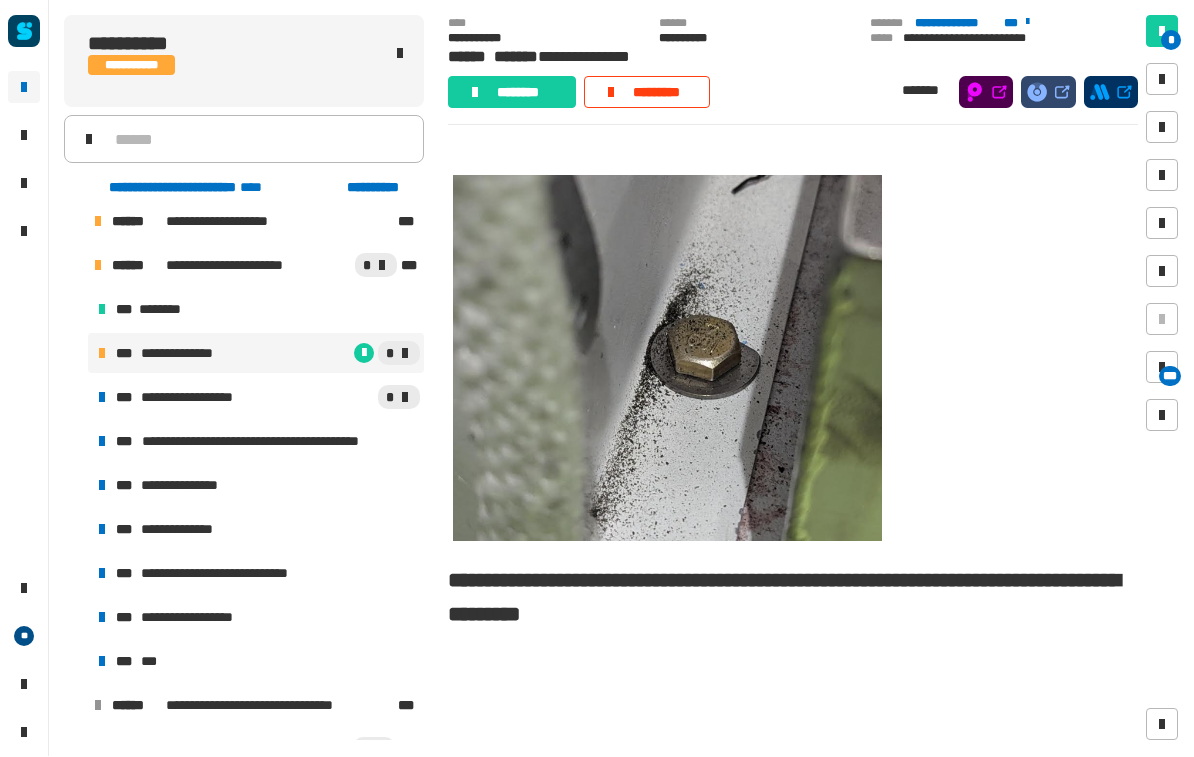 scroll, scrollTop: 134, scrollLeft: 0, axis: vertical 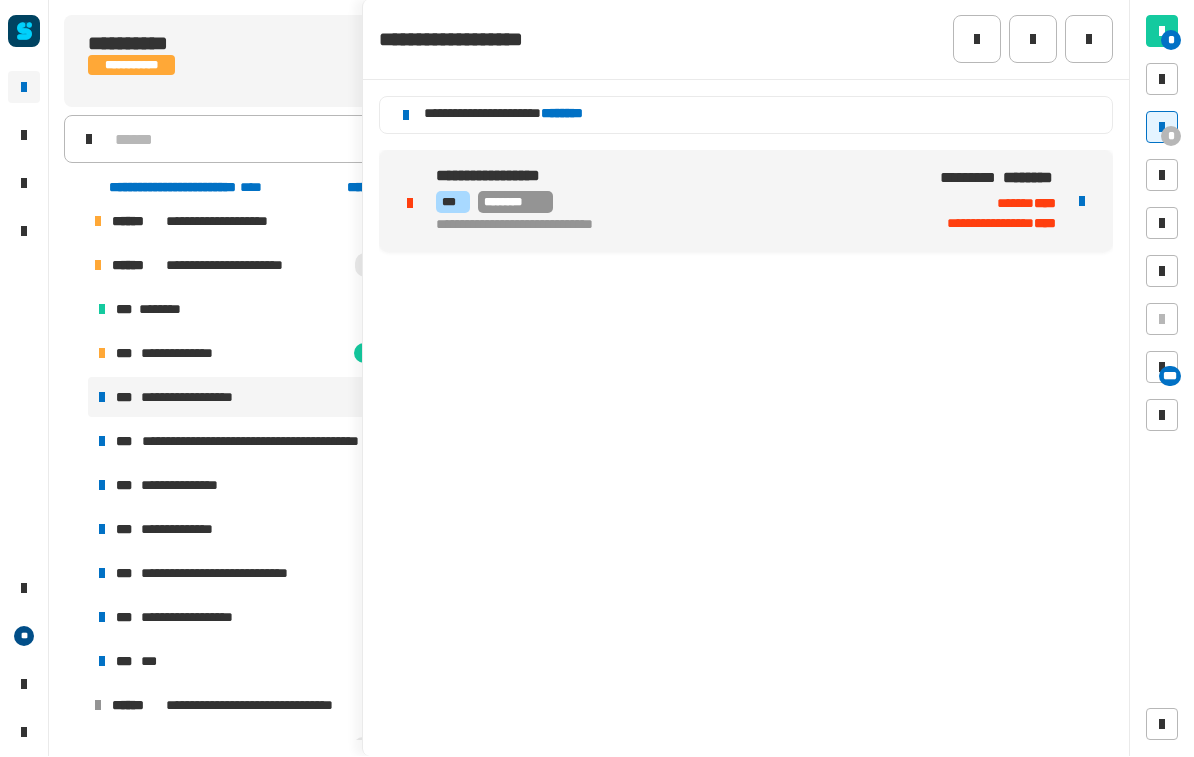 click at bounding box center [1162, 128] 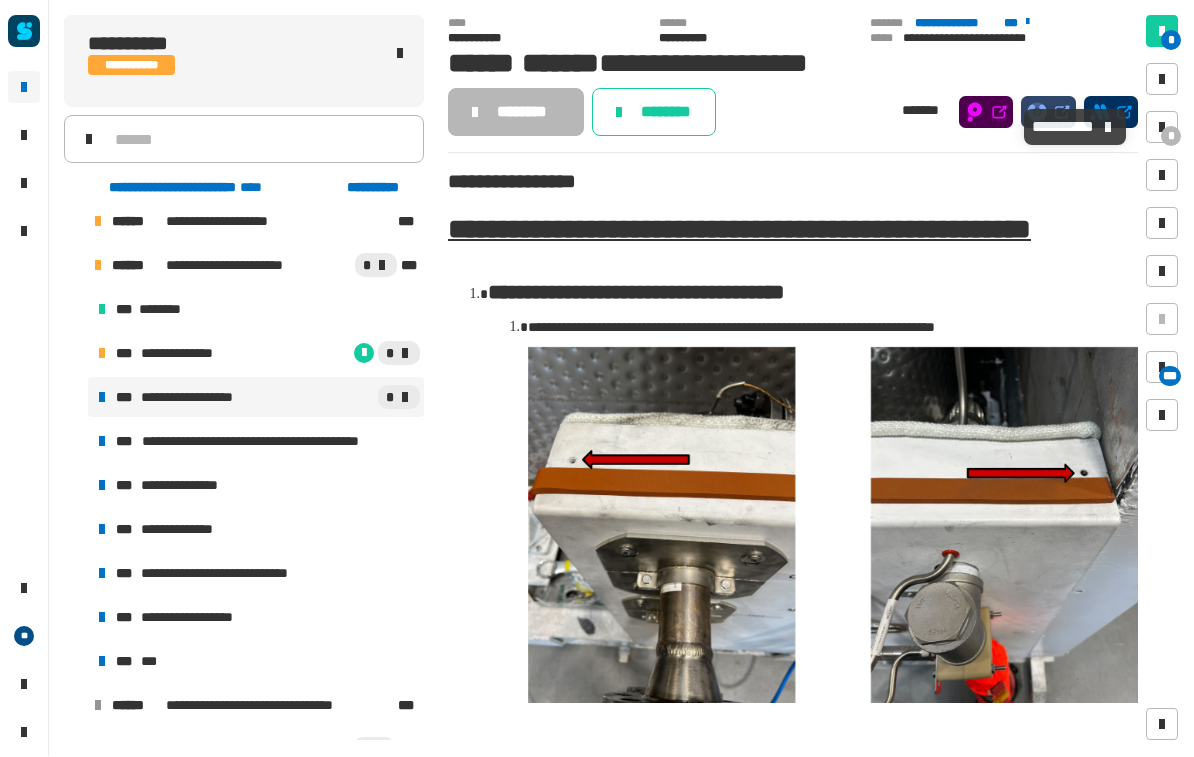 scroll, scrollTop: 0, scrollLeft: 0, axis: both 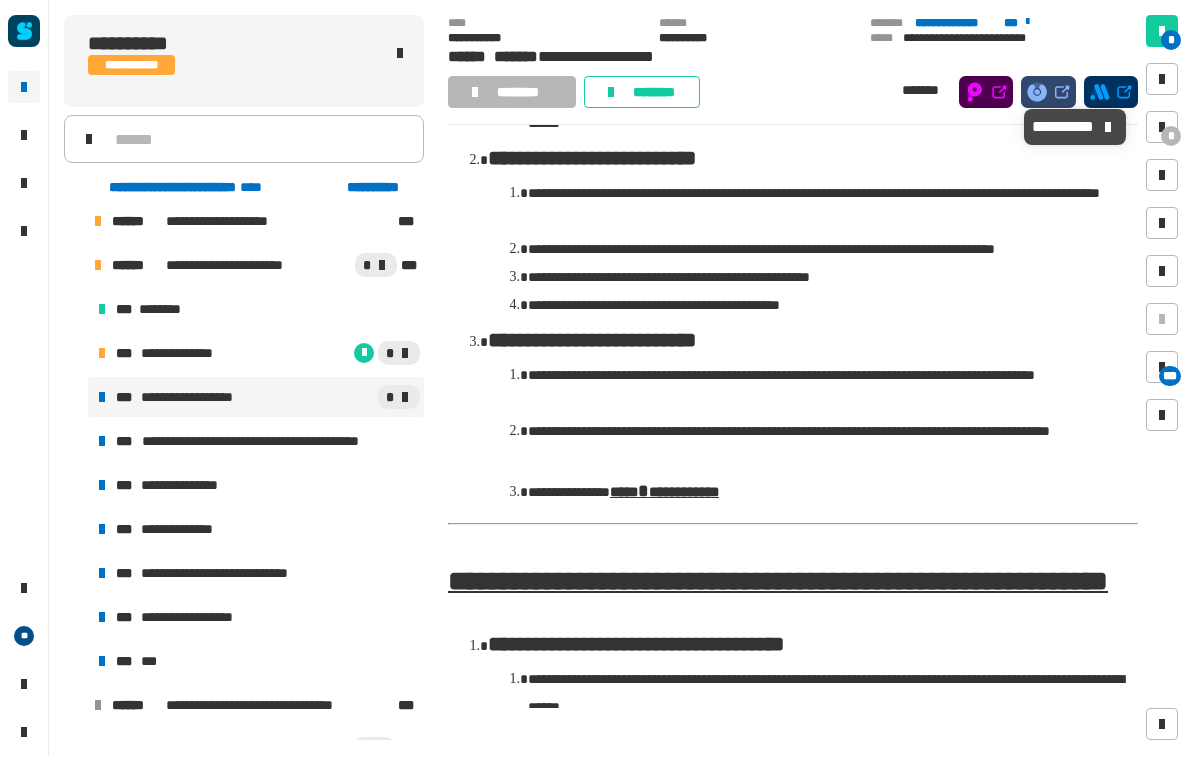 click on "********" at bounding box center [163, 310] 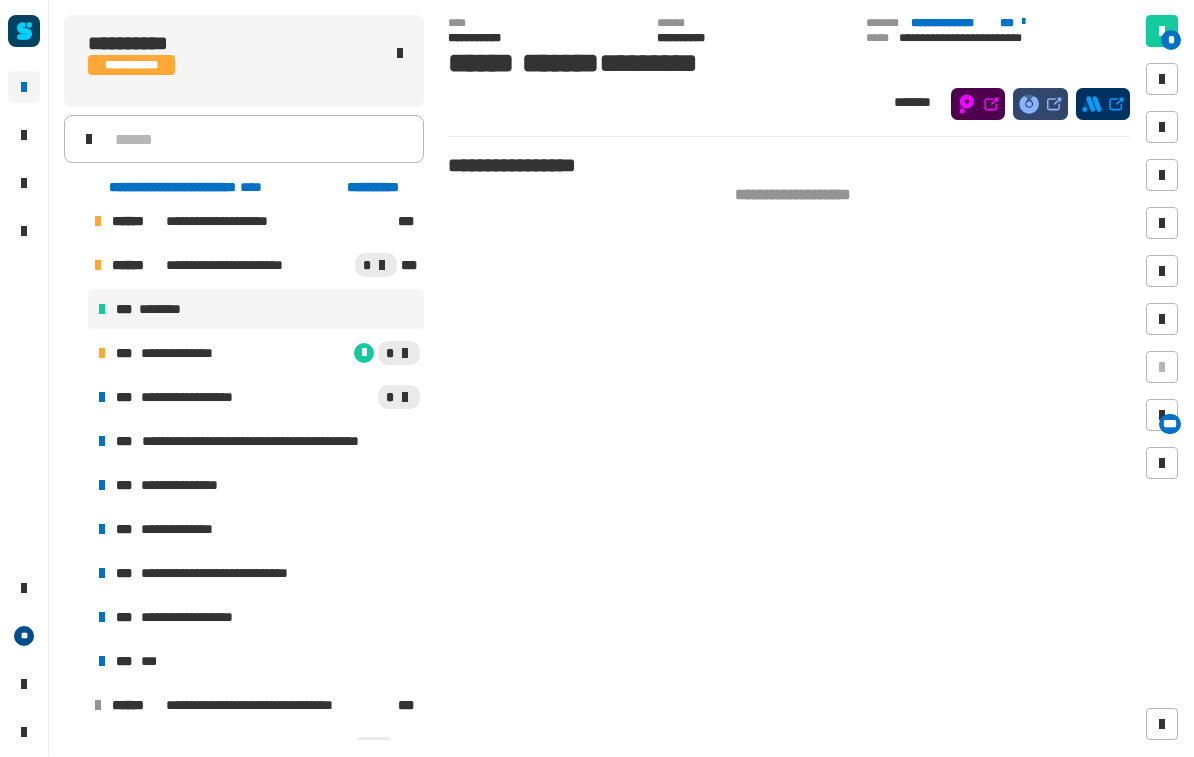 click on "**********" at bounding box center (189, 354) 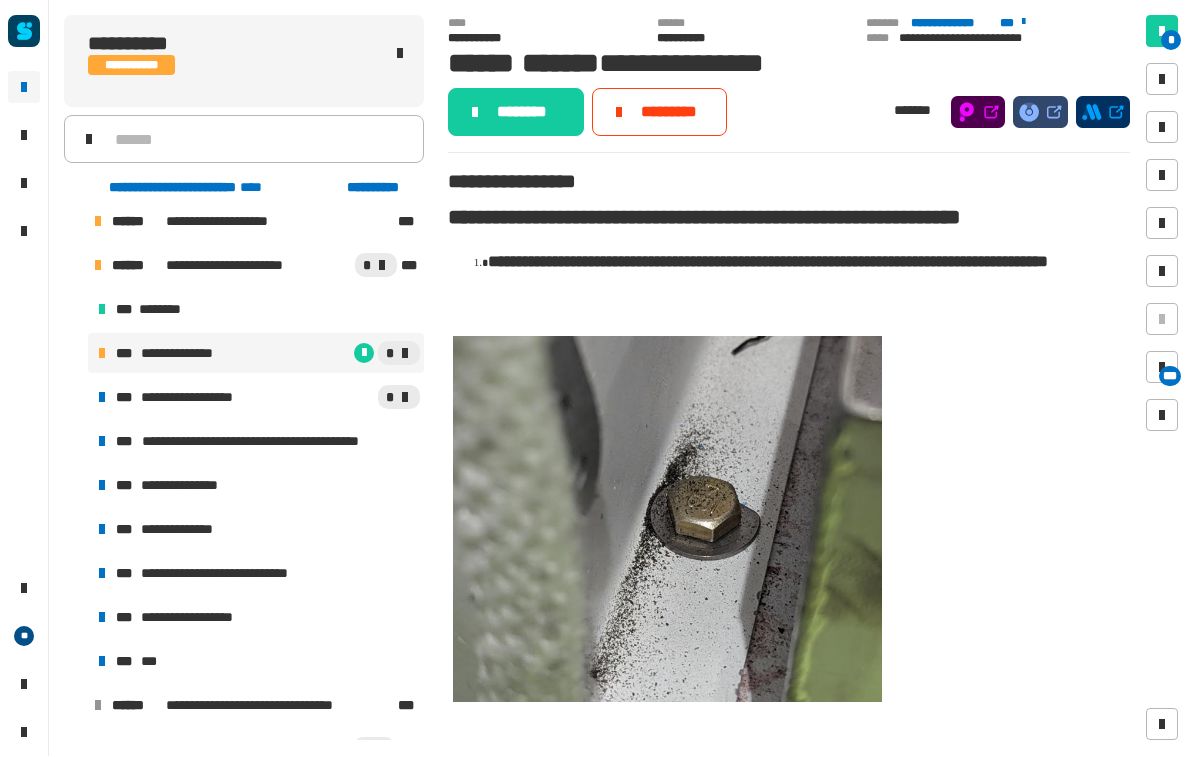 click at bounding box center [1162, 128] 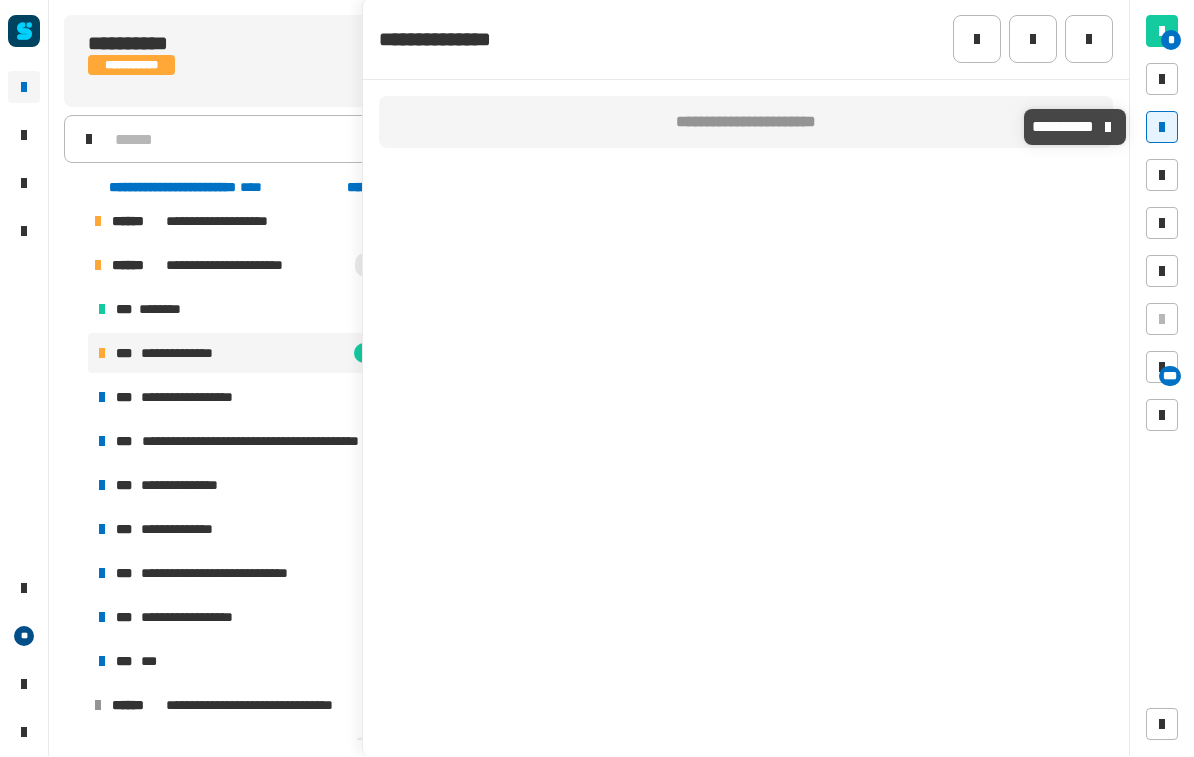 click at bounding box center [1162, 128] 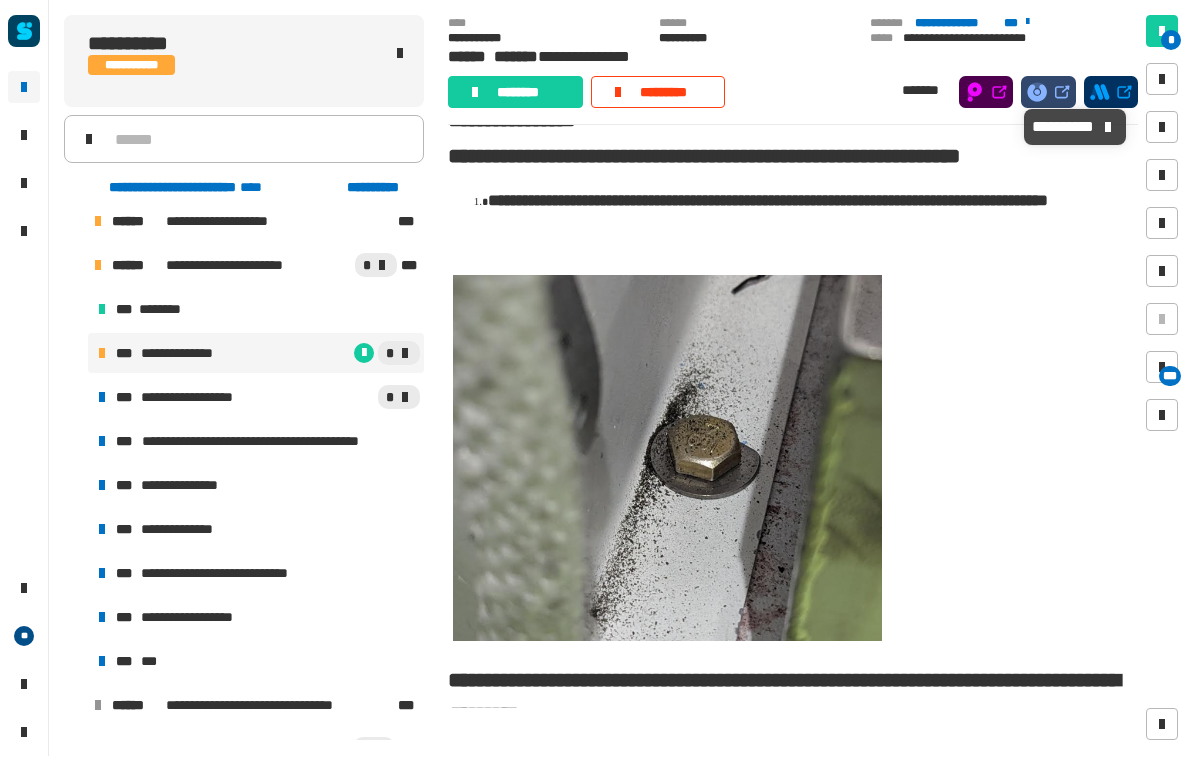 scroll, scrollTop: 36, scrollLeft: 0, axis: vertical 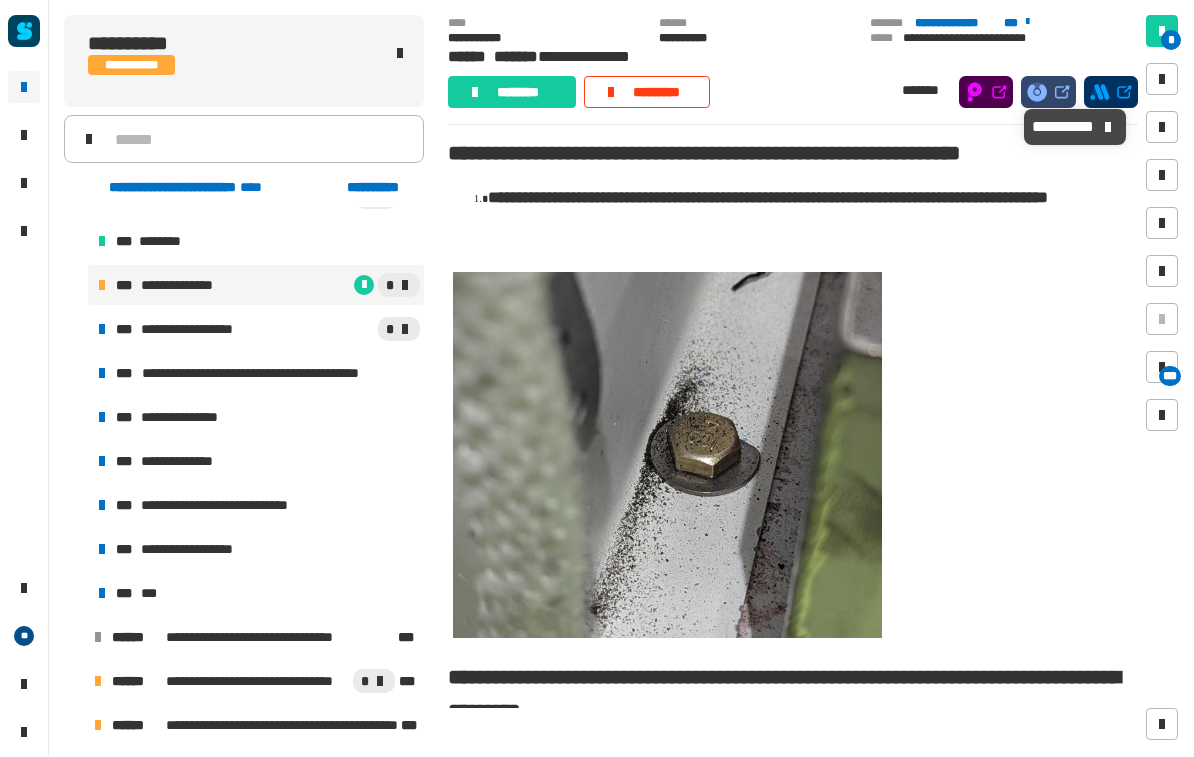 click on "**********" at bounding box center (240, 506) 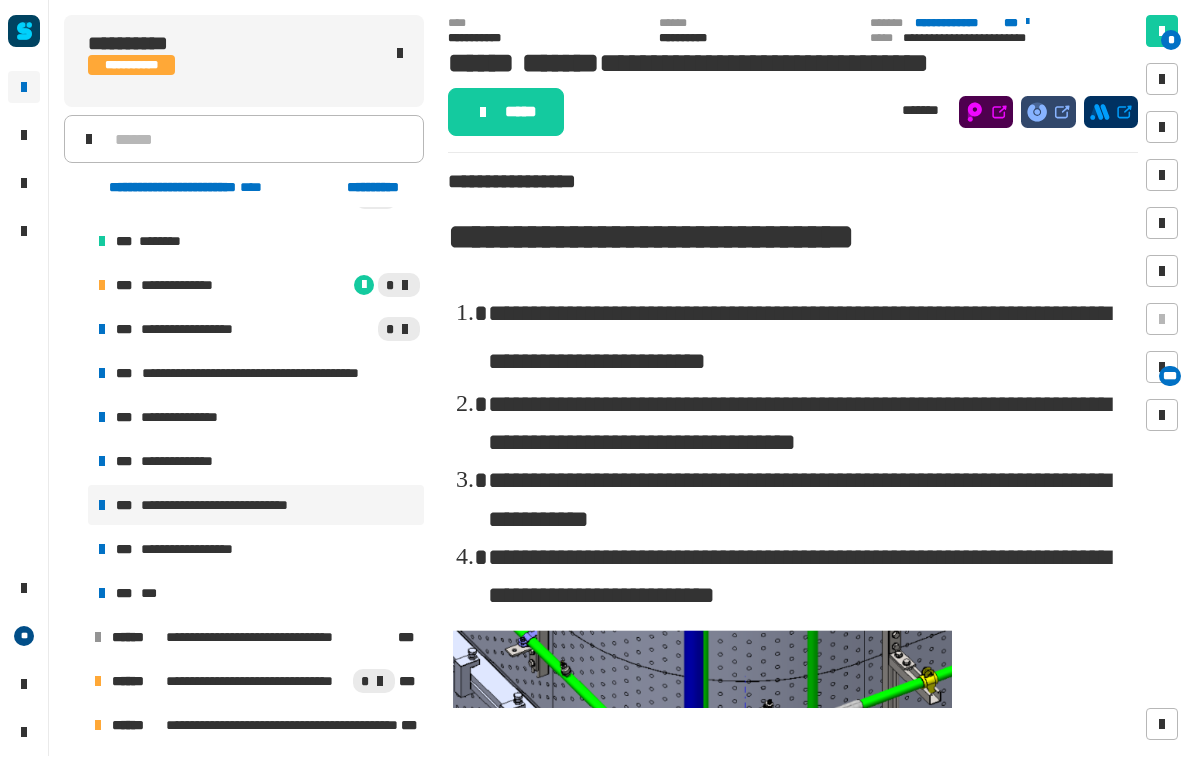 scroll, scrollTop: -2, scrollLeft: 0, axis: vertical 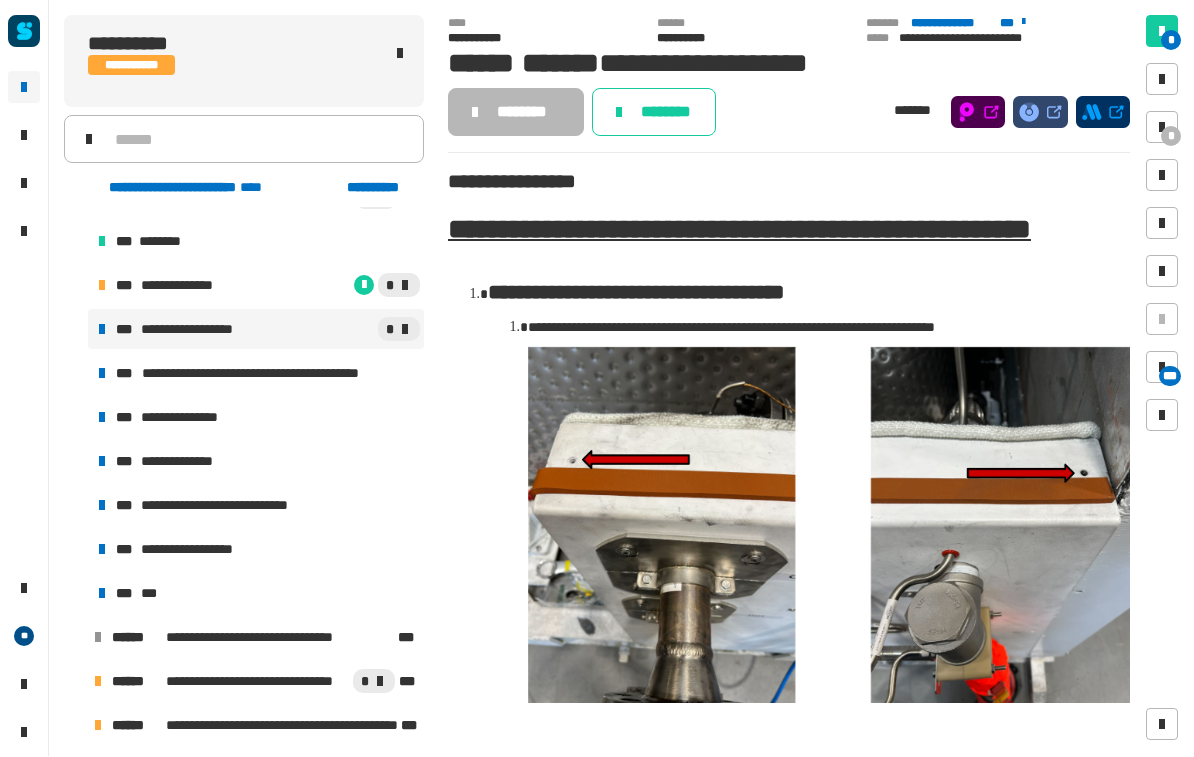 click on "**********" at bounding box center [256, 286] 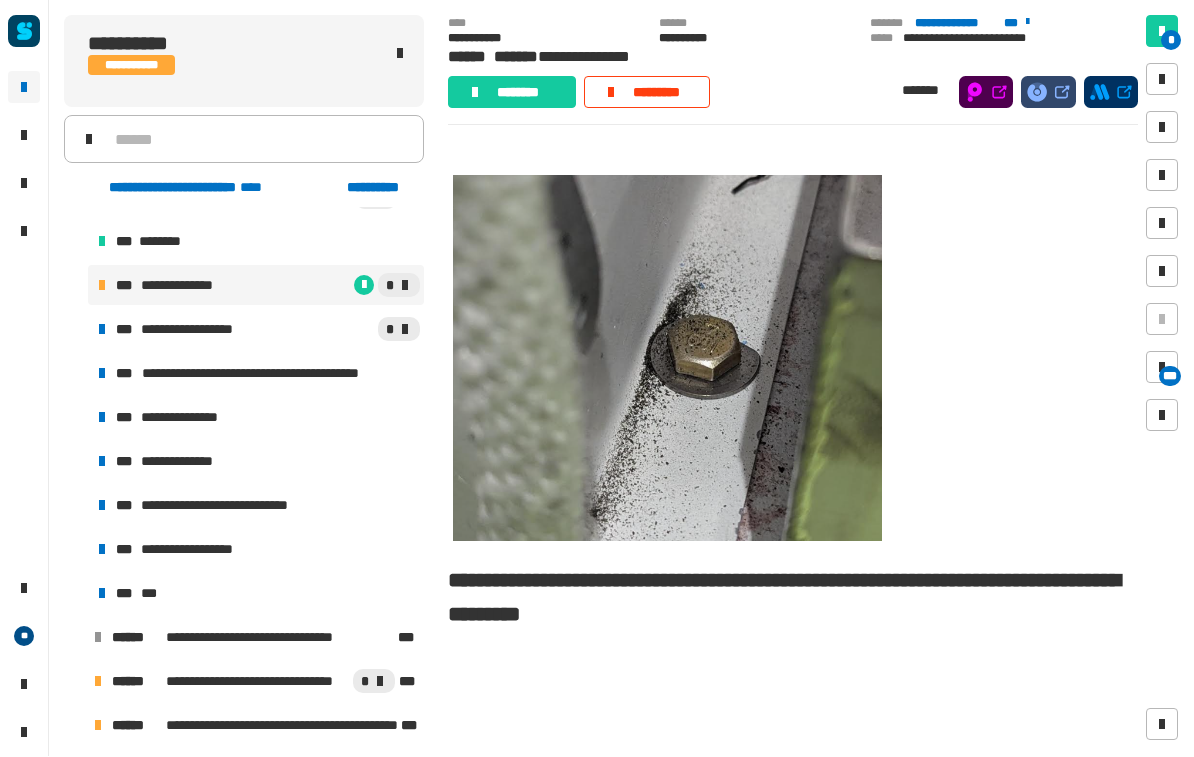 scroll, scrollTop: 134, scrollLeft: 0, axis: vertical 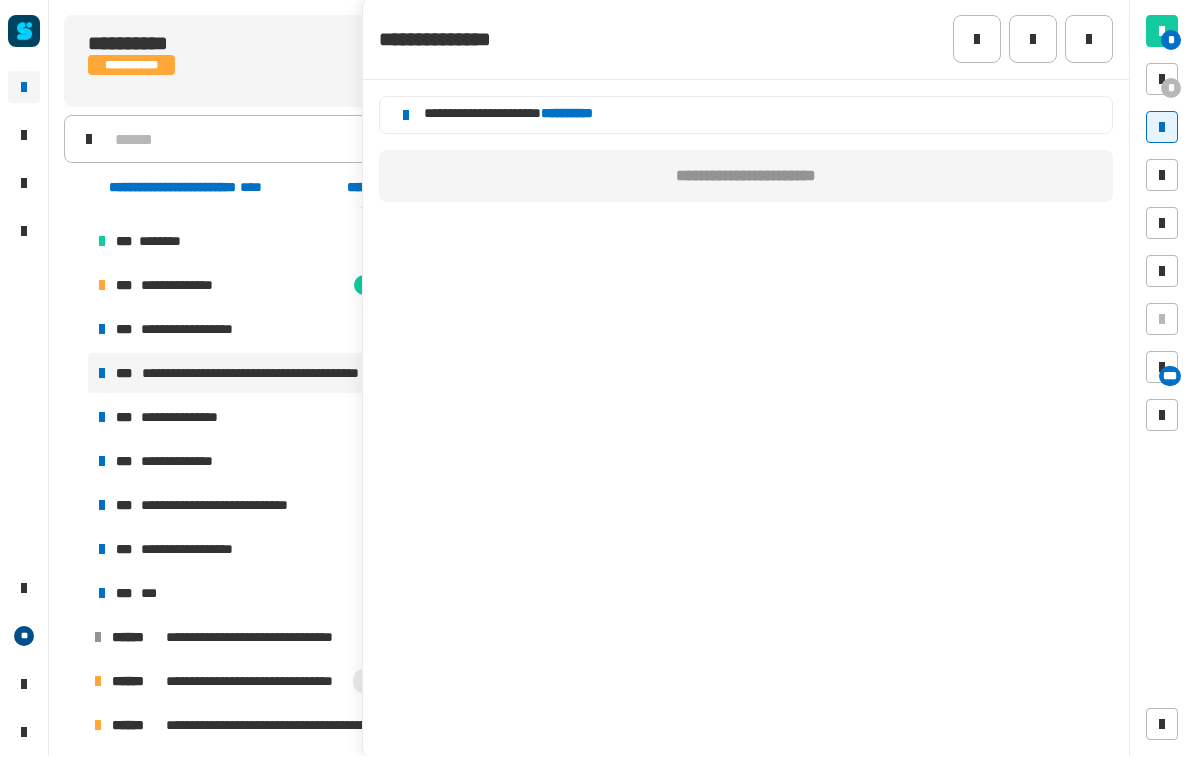 click on "**********" at bounding box center (195, 330) 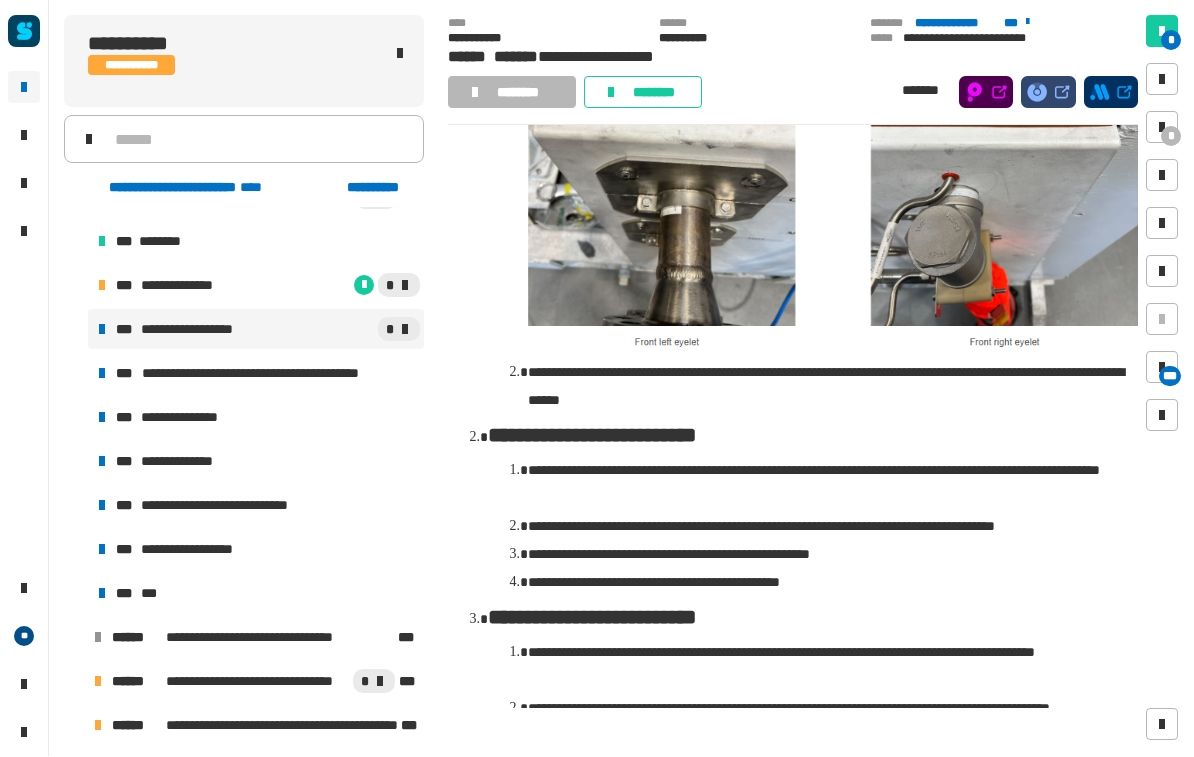 scroll, scrollTop: 425, scrollLeft: 0, axis: vertical 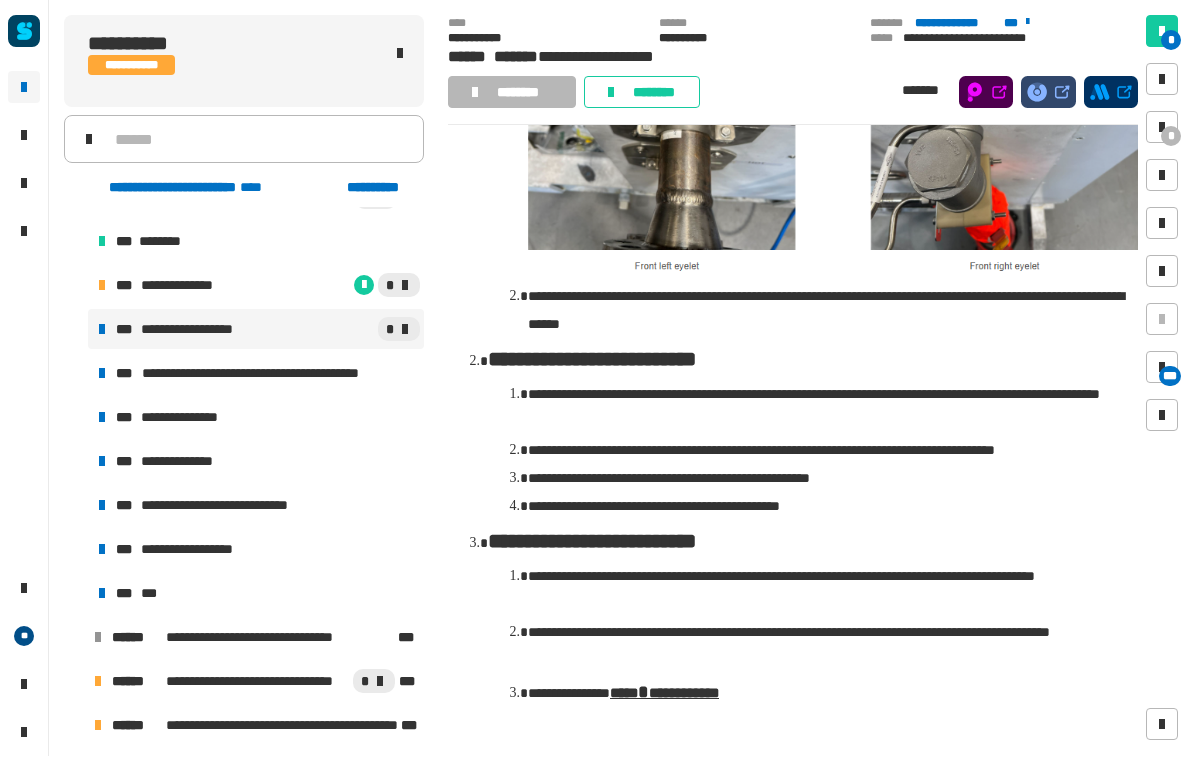 click on "**********" at bounding box center [189, 286] 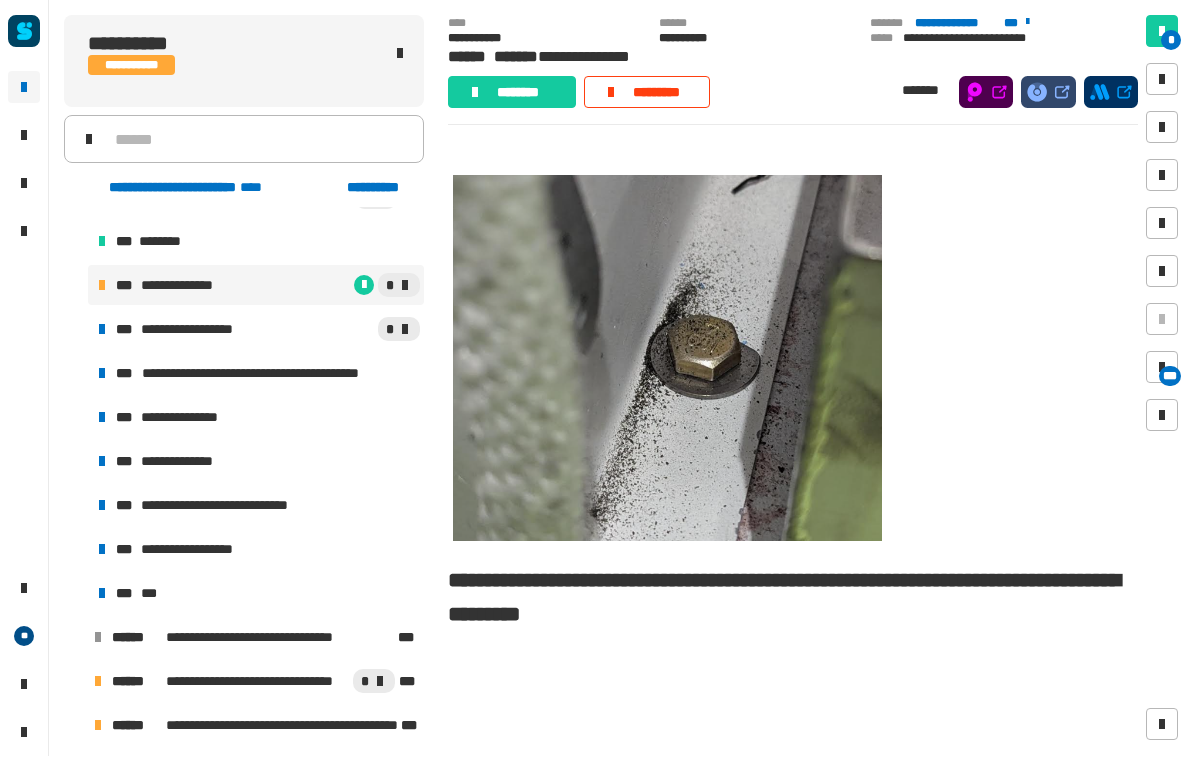 scroll, scrollTop: 134, scrollLeft: 0, axis: vertical 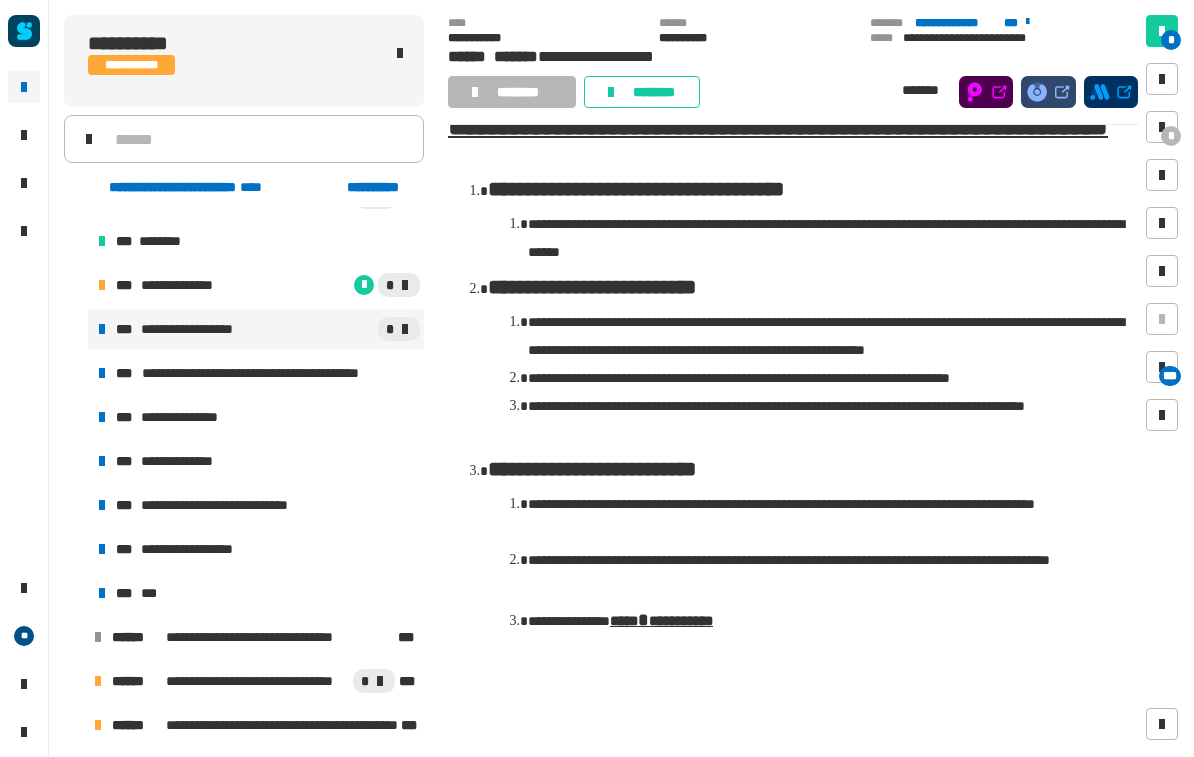 click on "**********" at bounding box center [256, 330] 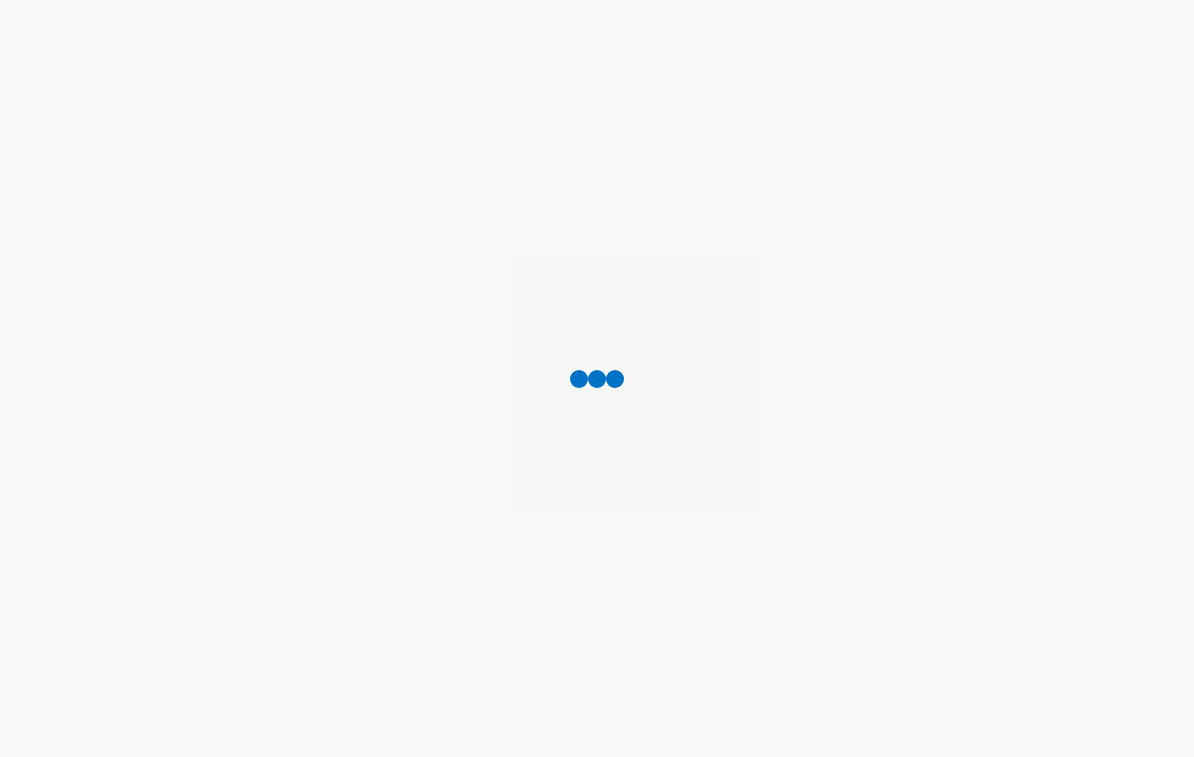scroll, scrollTop: 0, scrollLeft: 0, axis: both 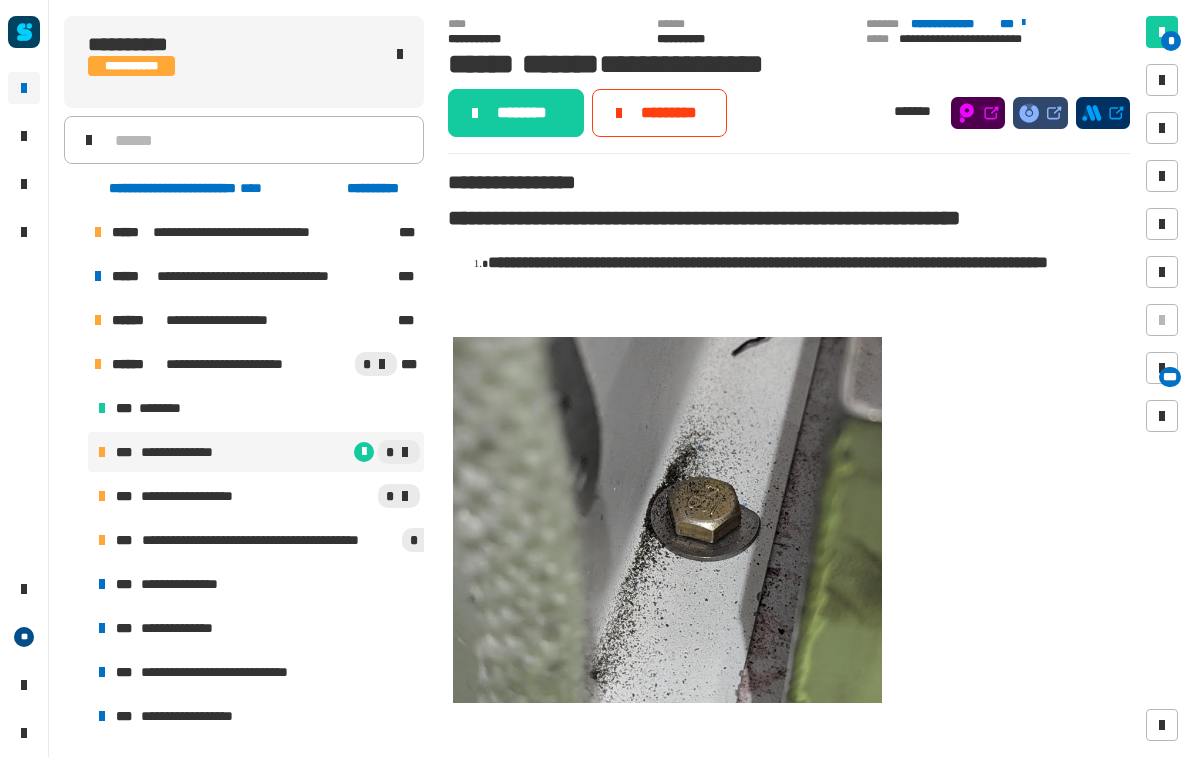 click on "********" 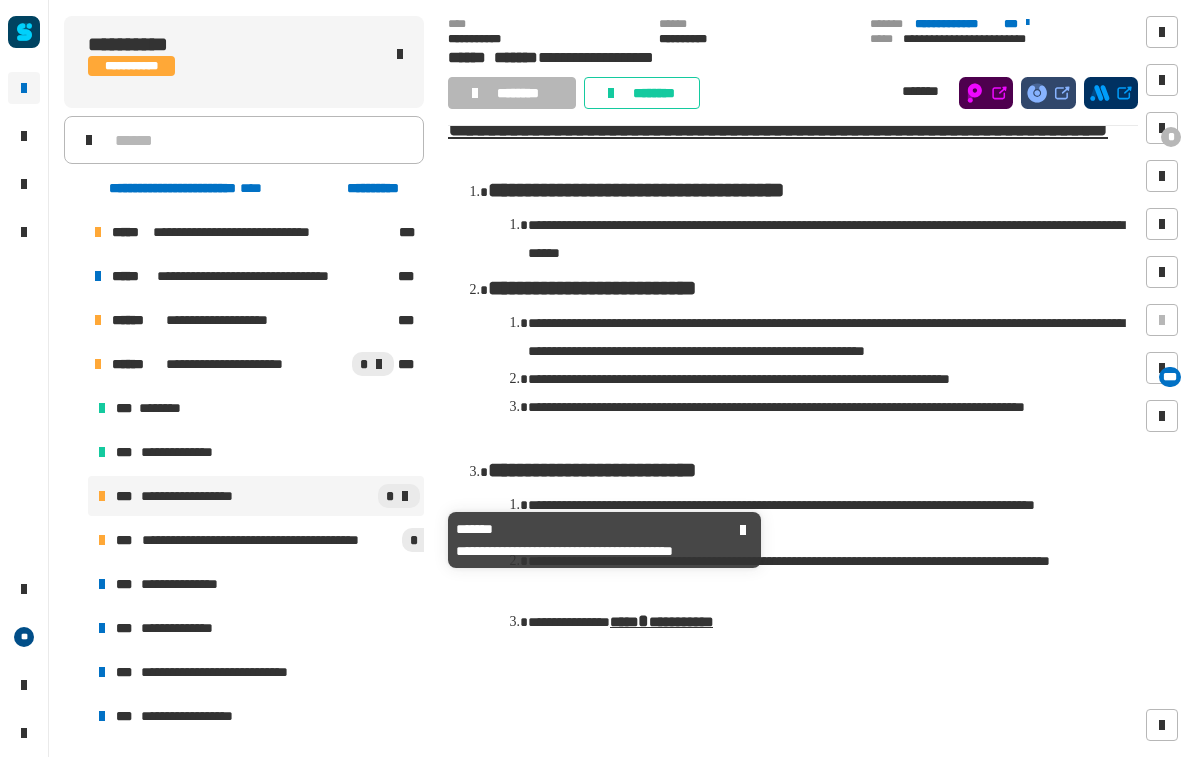 scroll, scrollTop: 1194, scrollLeft: 0, axis: vertical 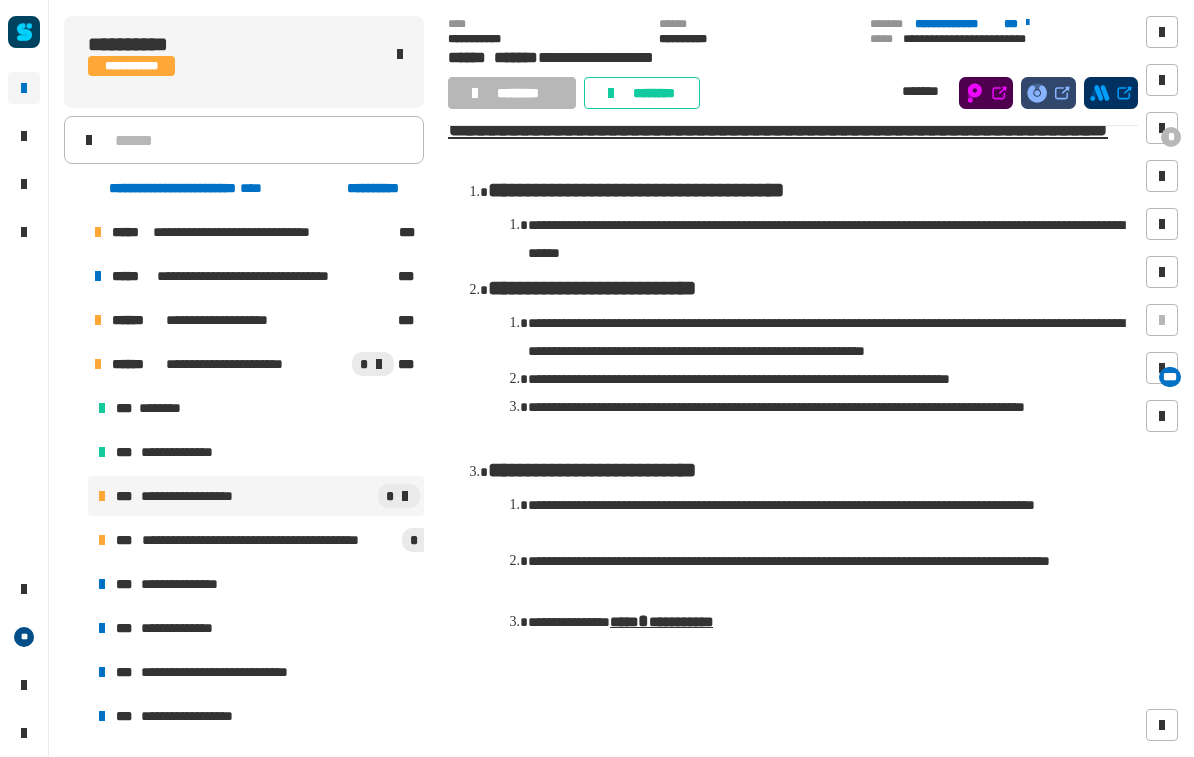 click on "**********" 